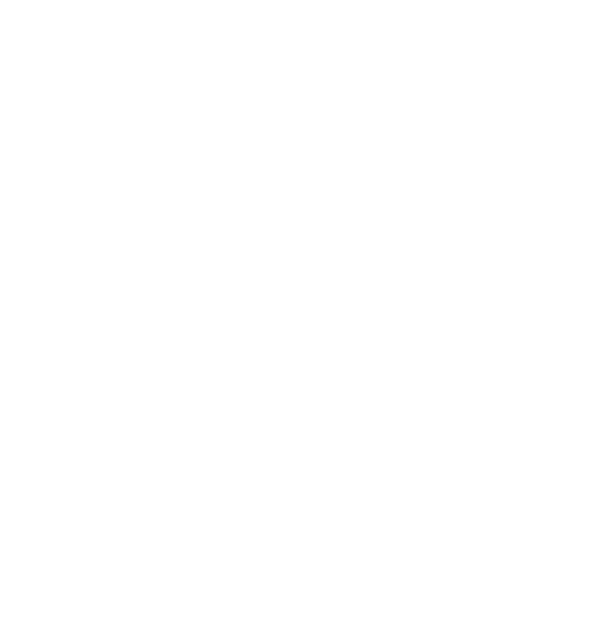 scroll, scrollTop: 0, scrollLeft: 0, axis: both 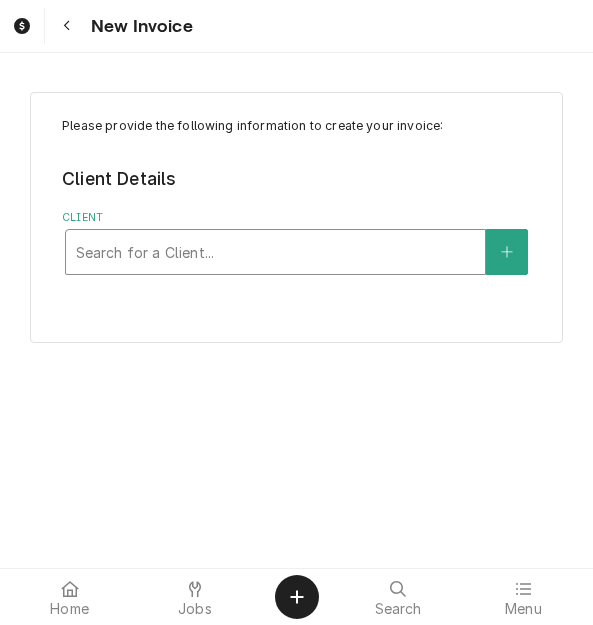 click at bounding box center [275, 252] 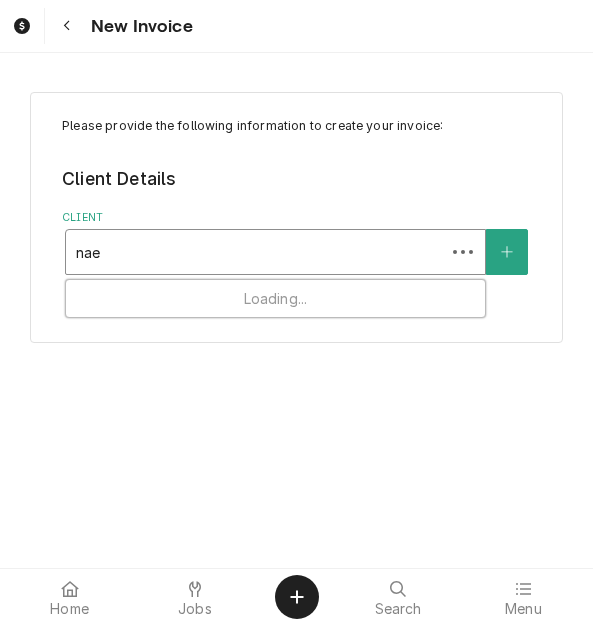 type on "naes" 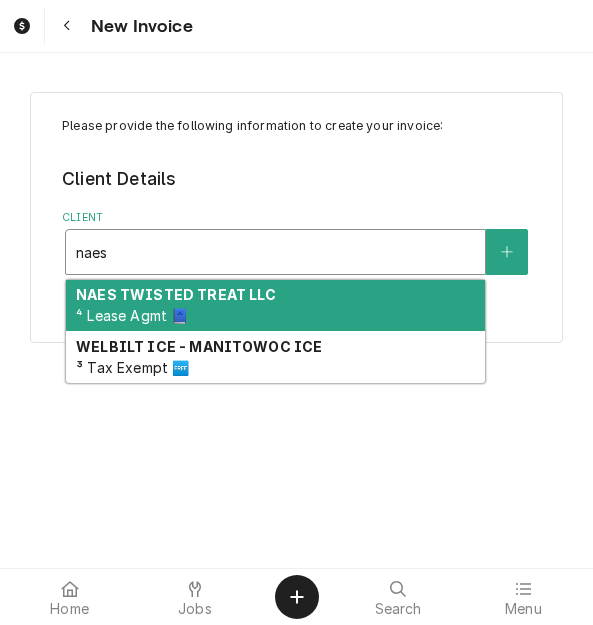 click on "NAES TWISTED TREAT LLC" at bounding box center [176, 294] 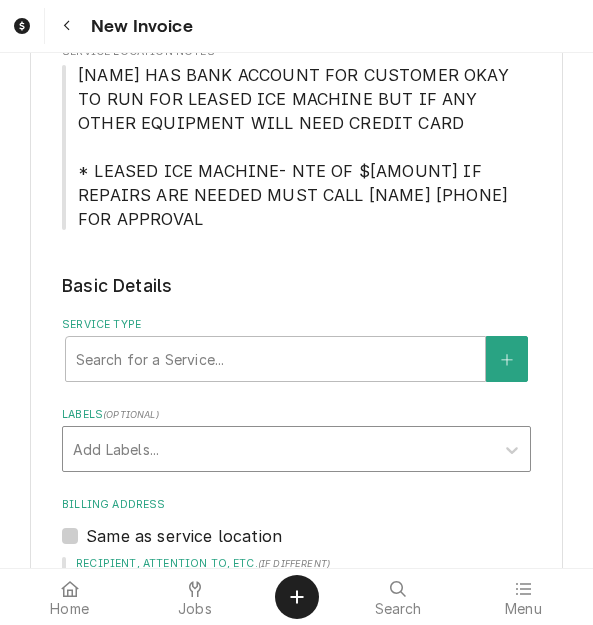 scroll, scrollTop: 600, scrollLeft: 0, axis: vertical 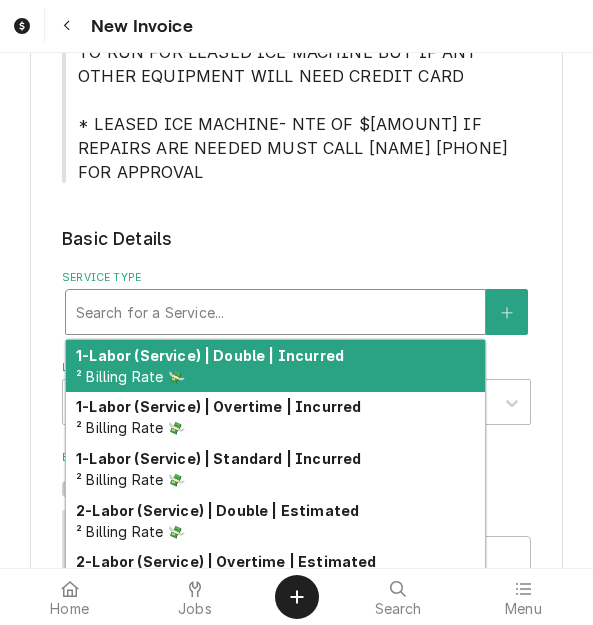 click at bounding box center (275, 312) 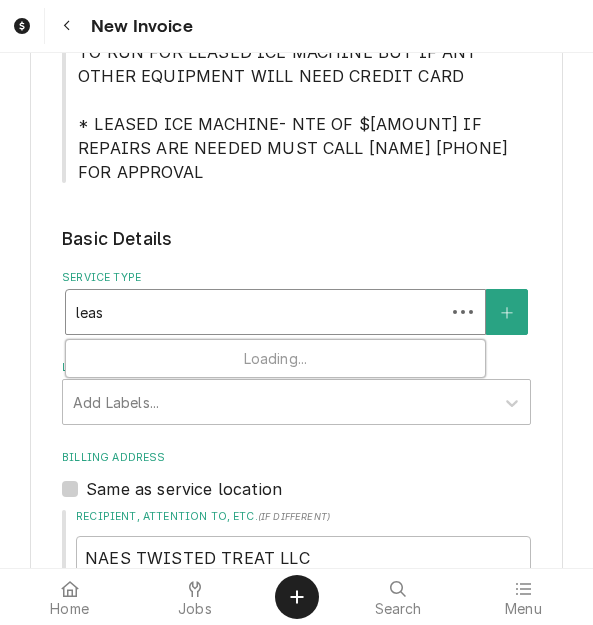 type on "lease" 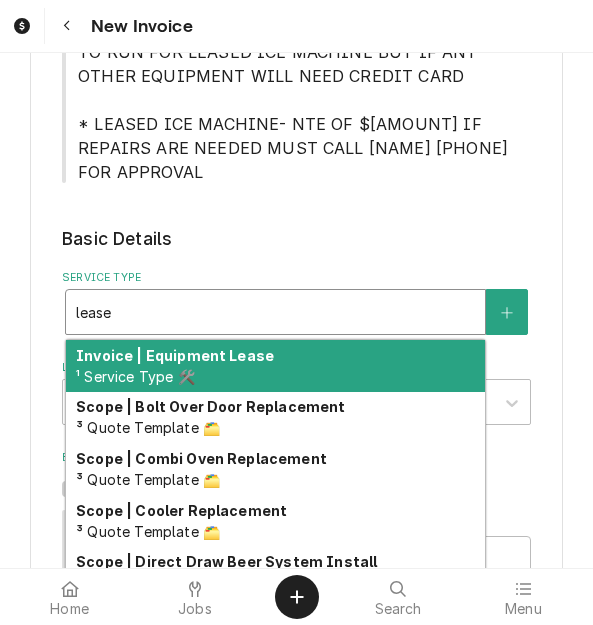 click on "Invoice | Equipment Lease" at bounding box center [175, 355] 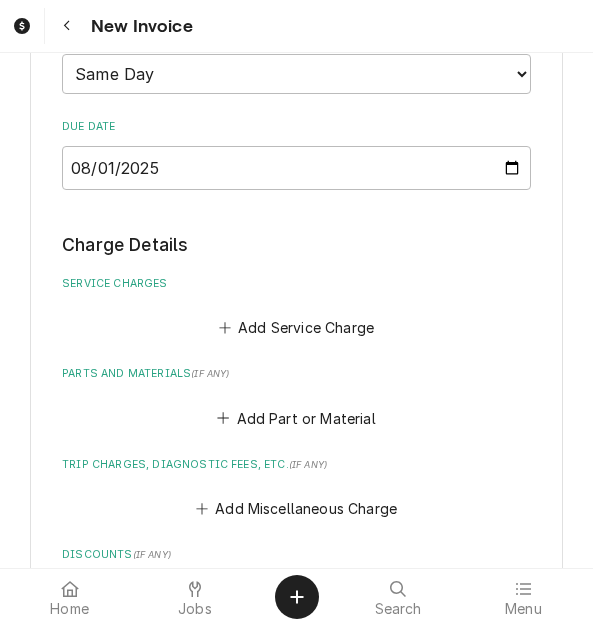scroll, scrollTop: 1700, scrollLeft: 0, axis: vertical 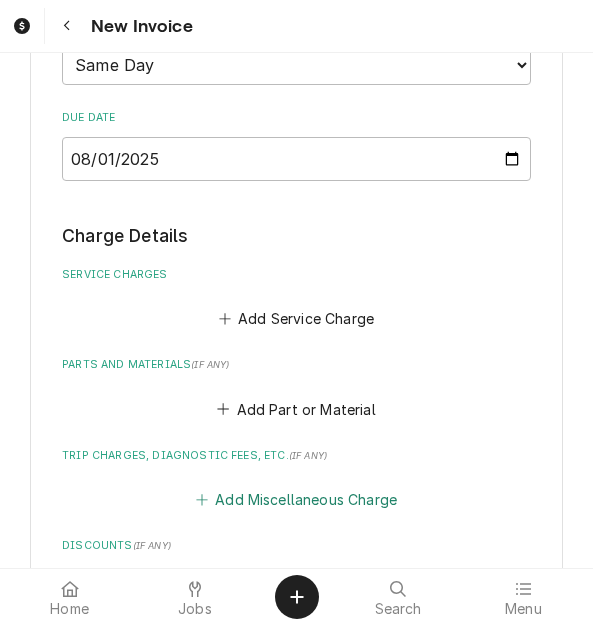 click on "Add Miscellaneous Charge" at bounding box center [296, 500] 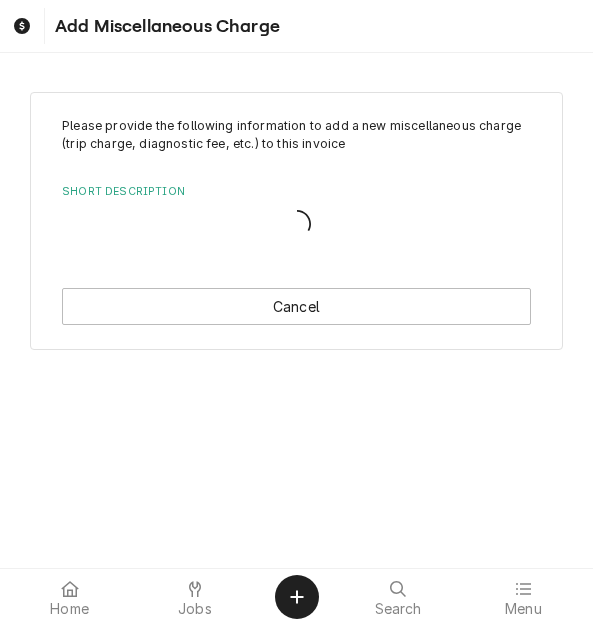 scroll, scrollTop: 0, scrollLeft: 0, axis: both 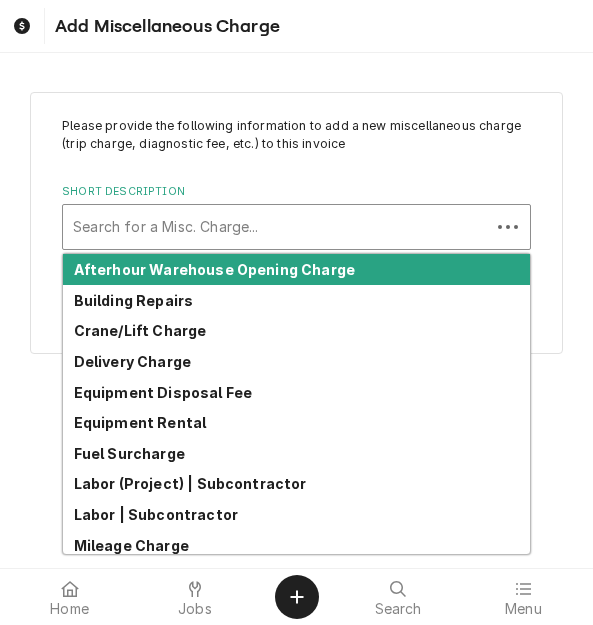 click at bounding box center [276, 227] 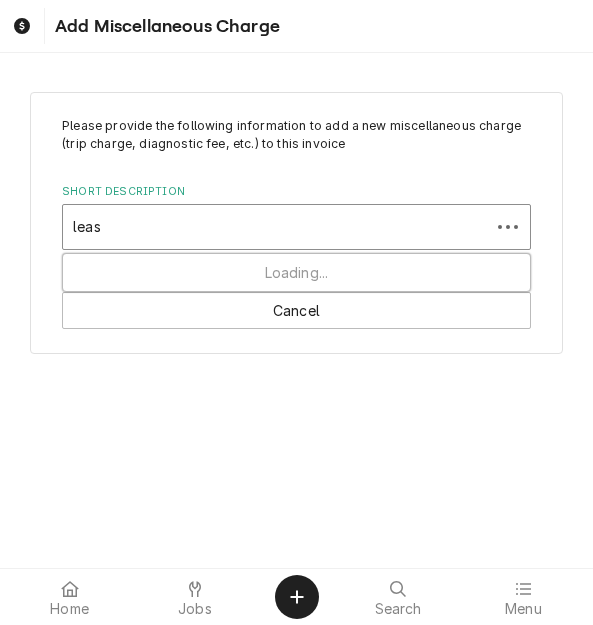 type on "lease" 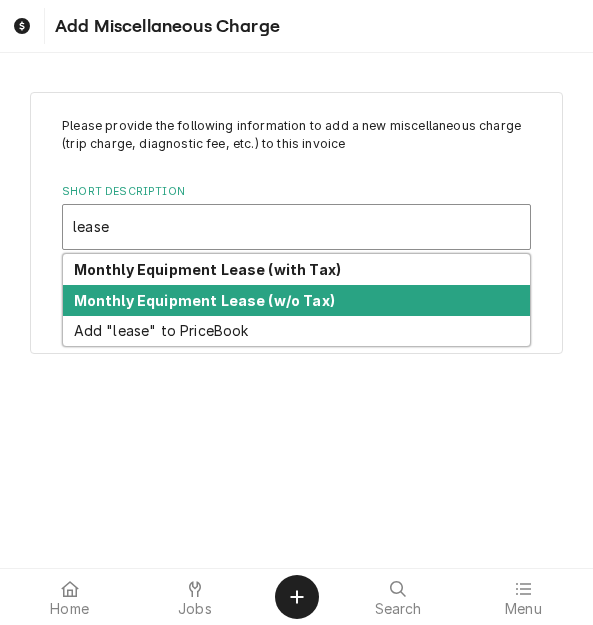 click on "Monthly Equipment Lease (w/o Tax)" at bounding box center (204, 300) 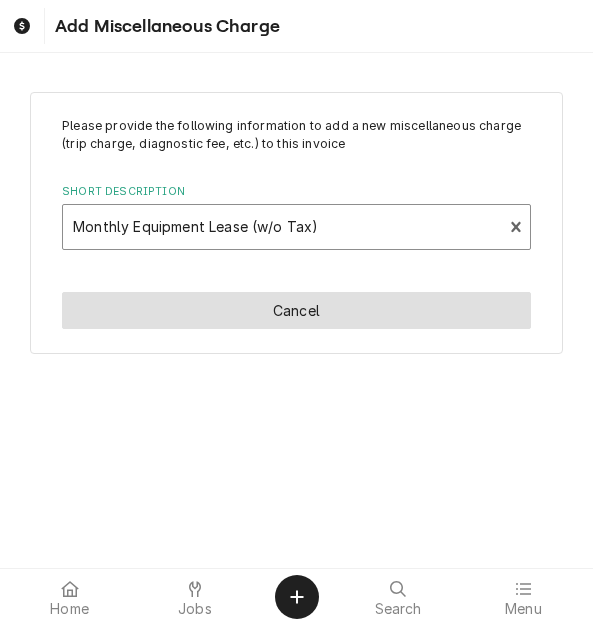 type on "x" 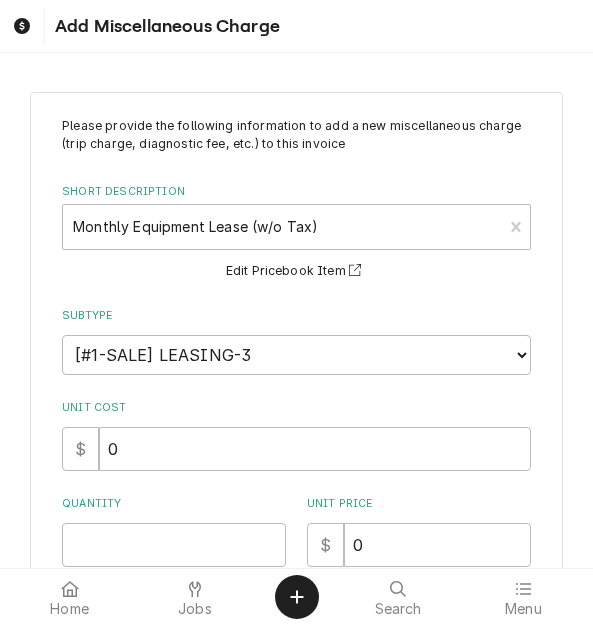 click at bounding box center [283, 227] 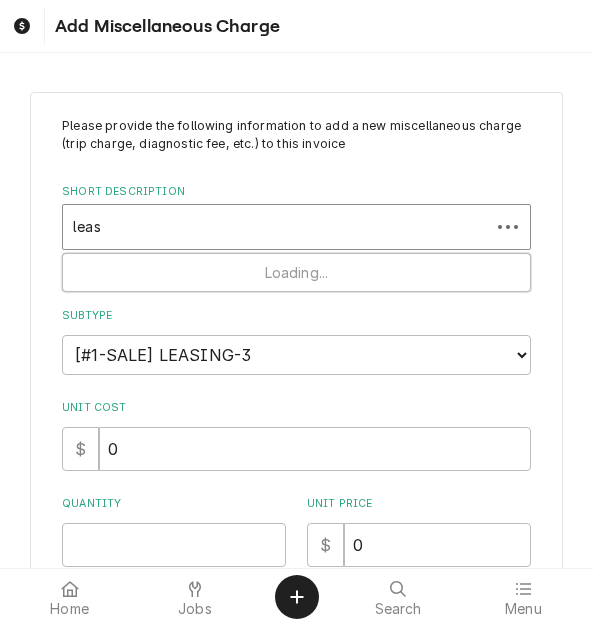 type on "lease" 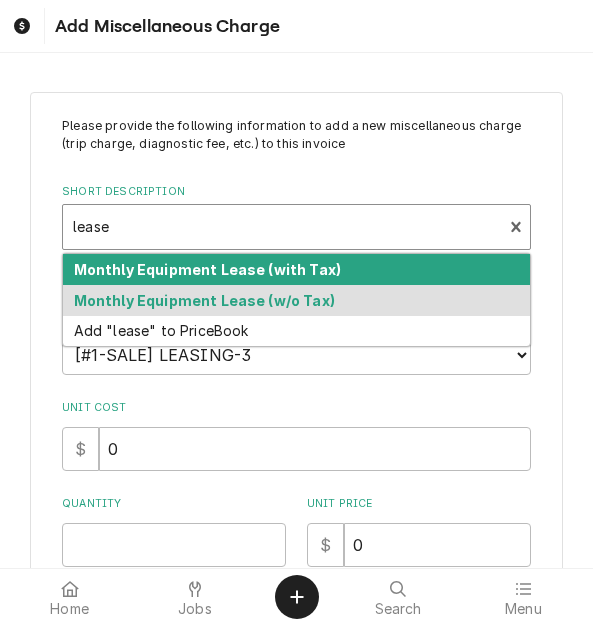 click on "Monthly Equipment Lease (with Tax)" at bounding box center [207, 269] 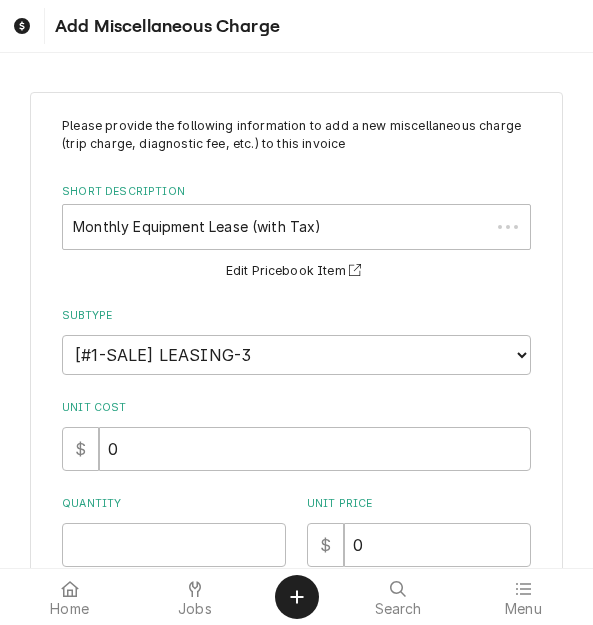 scroll, scrollTop: 359, scrollLeft: 0, axis: vertical 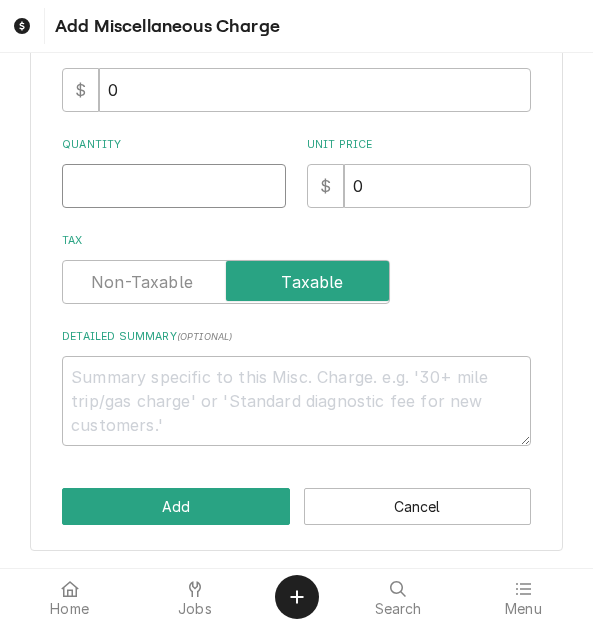click on "Quantity" at bounding box center [174, 186] 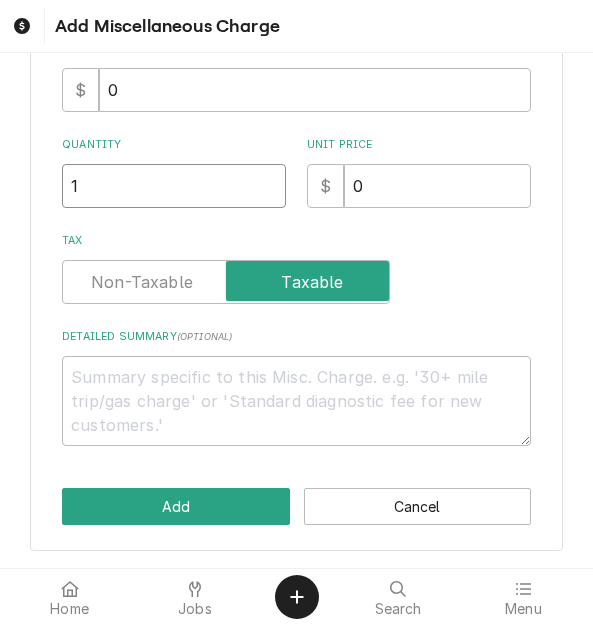 type on "1" 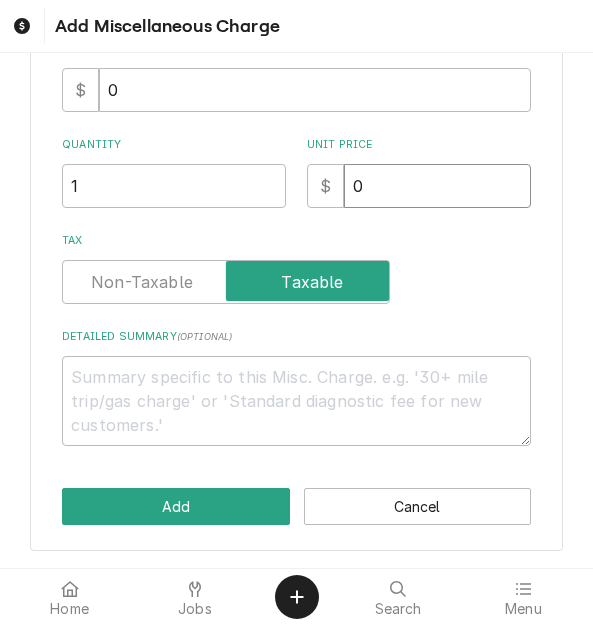 type on "x" 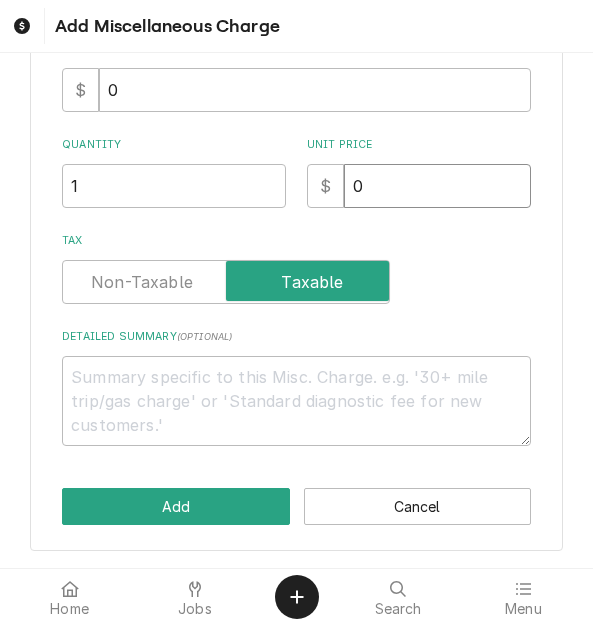 type on "2" 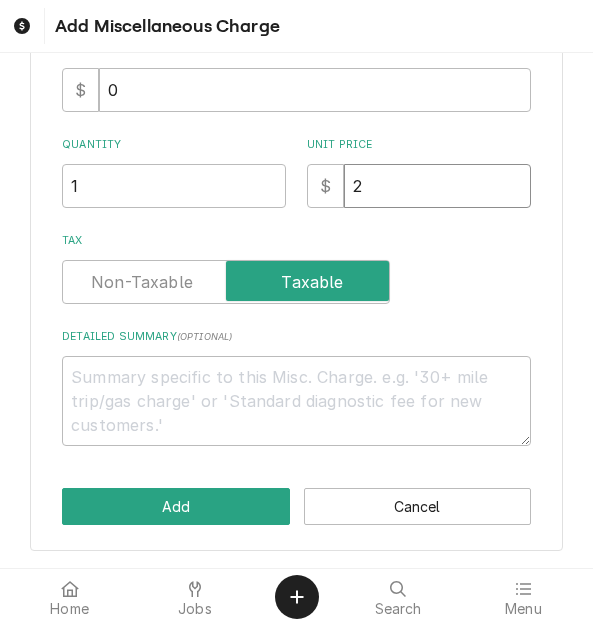 type on "x" 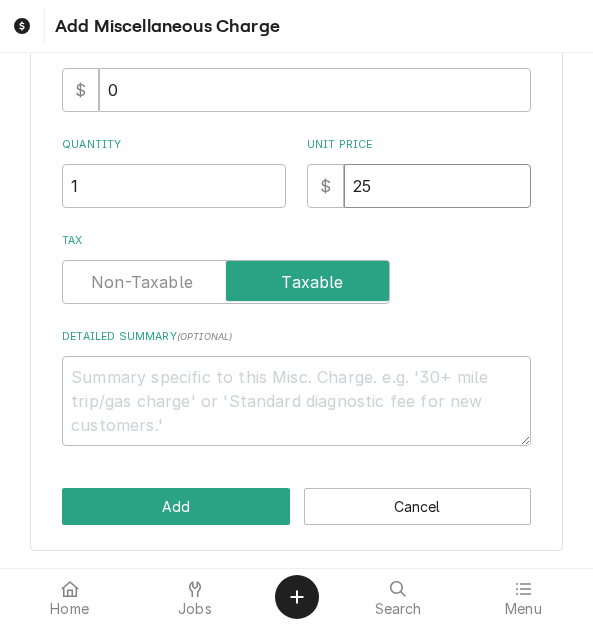 type on "x" 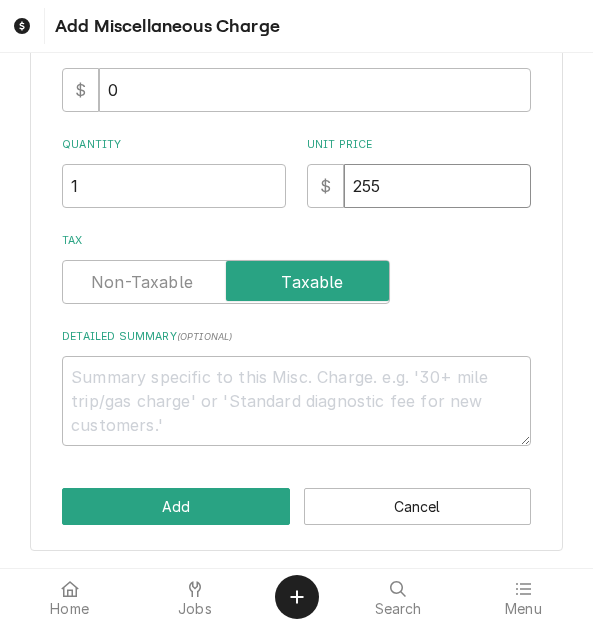 type on "x" 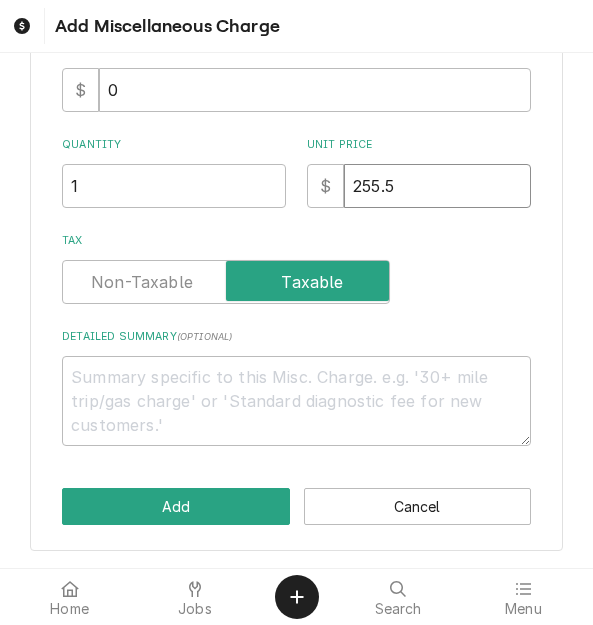 type on "x" 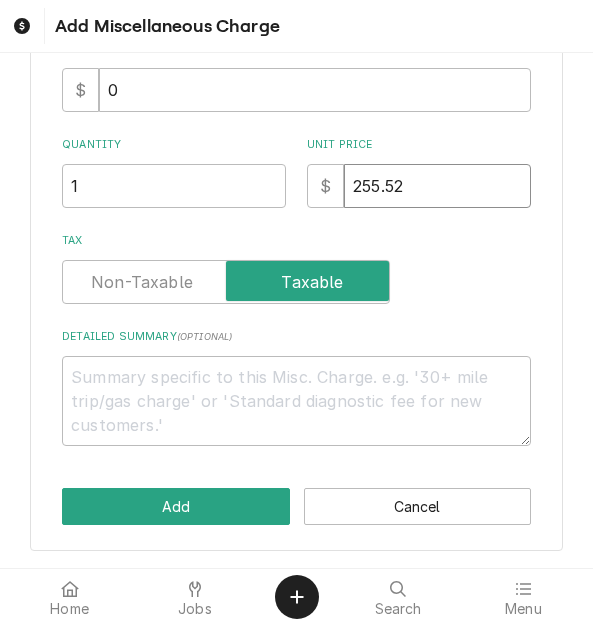 type on "255.52" 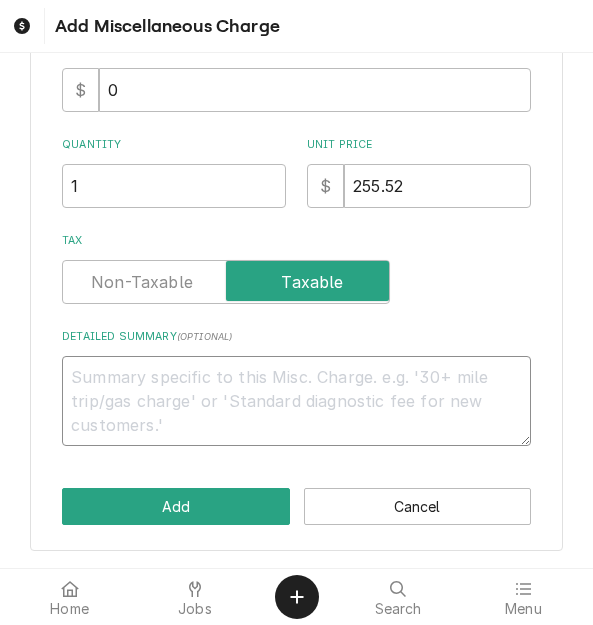 click on "Detailed Summary  ( optional )" at bounding box center (296, 401) 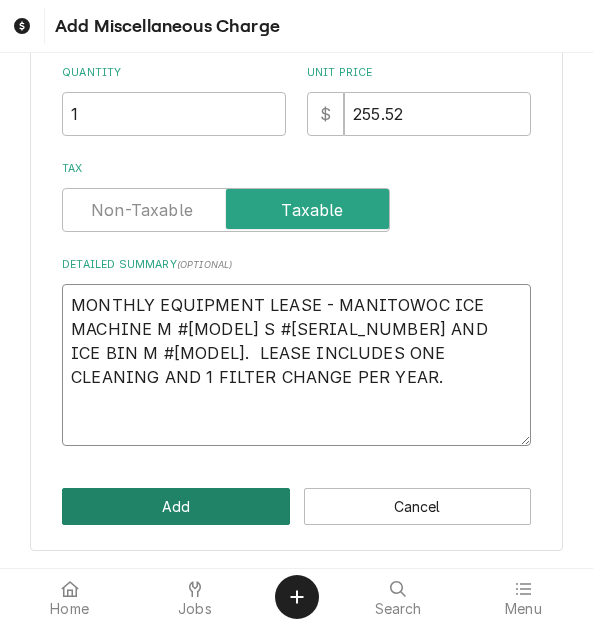 type on "MONTHLY EQUIPMENT LEASE - MANITOWOC ICE MACHINE M #IYT0420A-161
S #1121116425 AND ICE BIN M #D420.  LEASE INCLUDES ONE CLEANING AND 1 FILTER CHANGE PER YEAR." 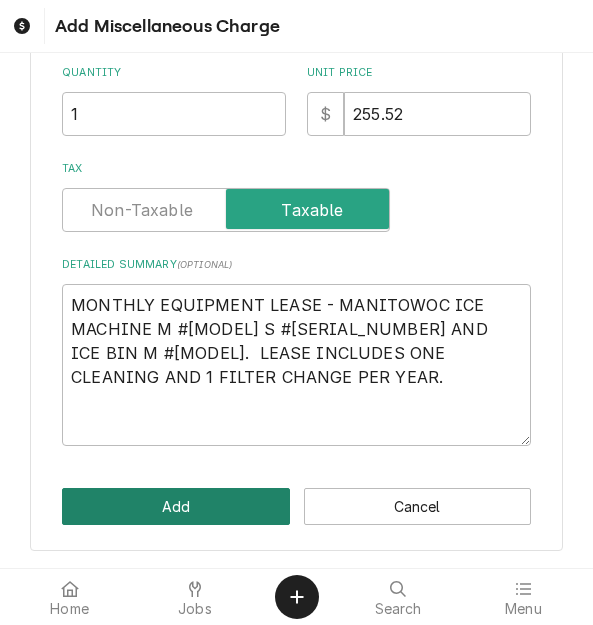 click on "Add" at bounding box center (175, 506) 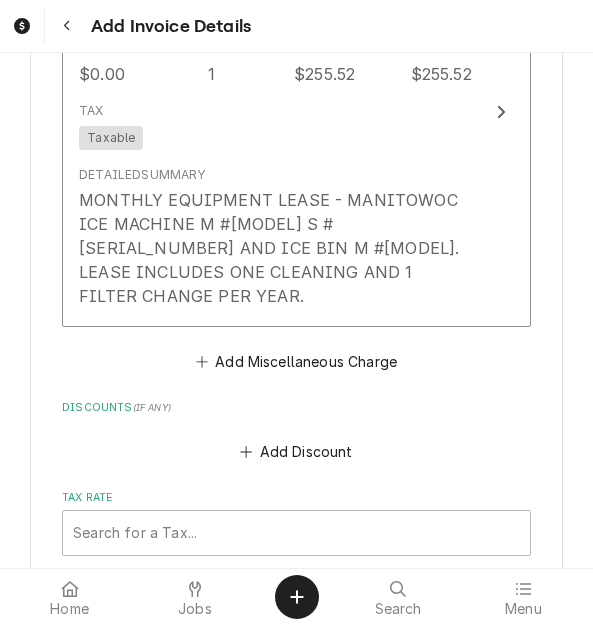 scroll, scrollTop: 2476, scrollLeft: 0, axis: vertical 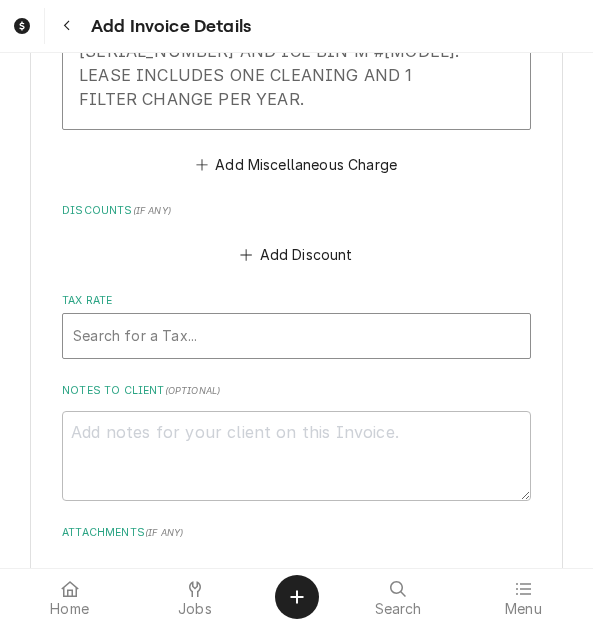 click at bounding box center (296, 336) 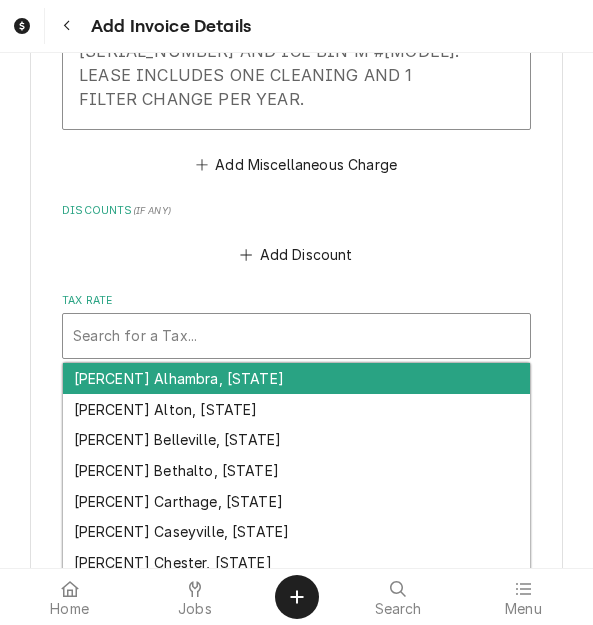 type on "x" 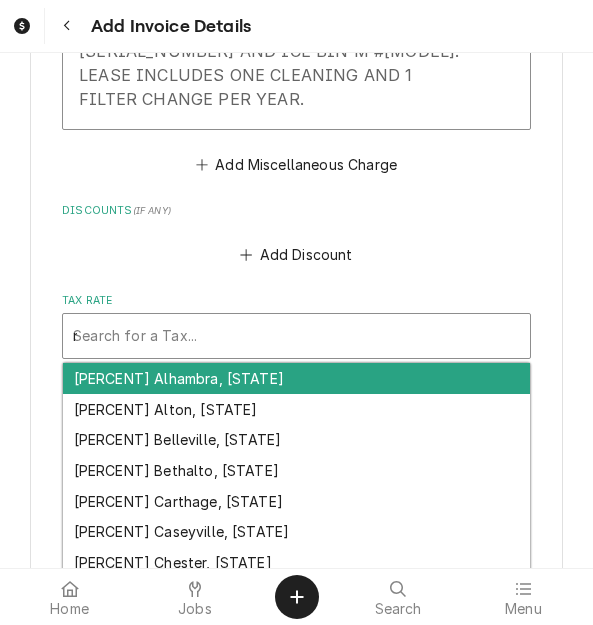 type on "x" 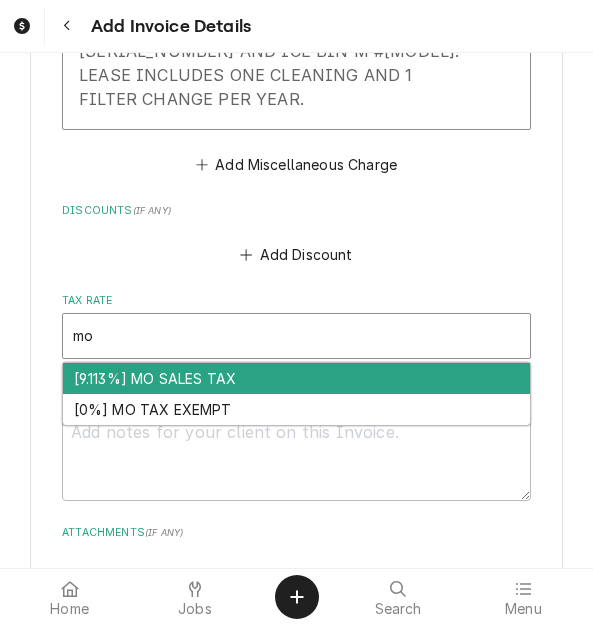 click on "[9.113%] MO SALES TAX" at bounding box center (296, 378) 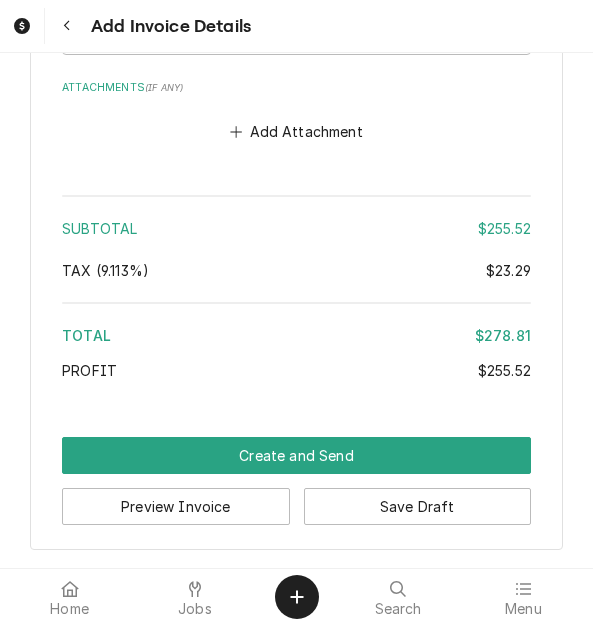 click on "Please provide the following information to create your invoice: Client Details Client NAES TWISTED TREAT LLC ⁴ Lease Agmt 📘 Edit Client Client Notes **Require COD**
*****CSI LEASED ICE MACHINE- NTE OF $300.00 IF REPAIRS ARE NEEDED MUST CALL DREW 314-575-3696 FOR APPROVAL******** Service Location Naes Twisted Treat Llc / 42 S Florissant Rd, Ferguson, MO 63135 Edit Service Location Service Location Notes VICKY HAS BANK ACCOUNT FOR CUSTOMER OKAY TO RUN FOR LEASED ICE MACHINE BUT IF ANY OTHER EQUIPMENT WILL NEED CREDIT CARD
* LEASED ICE MACHINE- NTE OF $300.00 IF REPAIRS ARE NEEDED MUST CALL DREW 314-575-3696 FOR APPROVAL Basic Details Service Type Invoice | Equipment Lease ¹ Service Type 🛠️ Edit Service Type Labels  ( optional ) Add Labels... Billing Address Same as service location Recipient, Attention To, etc.  ( if different ) NAES TWISTED TREAT LLC Street Address 42 S Florissant Rd Apartment, Suite, etc. City Ferguson State/Province MO Postal Code 63135 Issue Date 2025-08-01 Terms Same Day Net 7" at bounding box center (297, -1156) 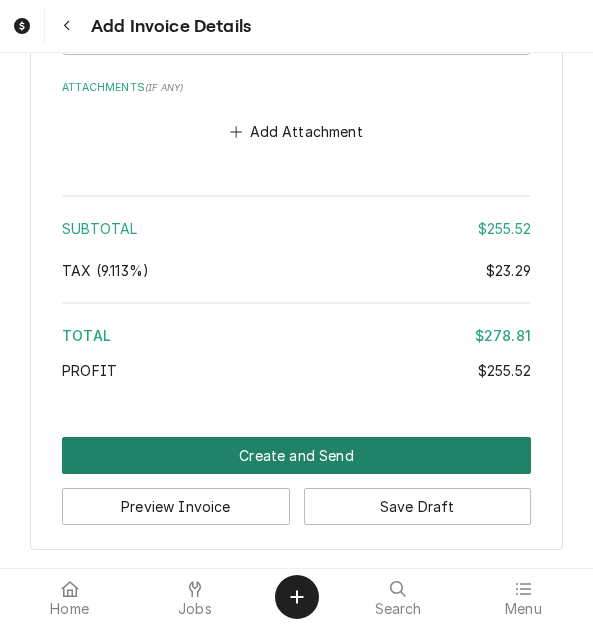 click on "Create and Send" at bounding box center [296, 455] 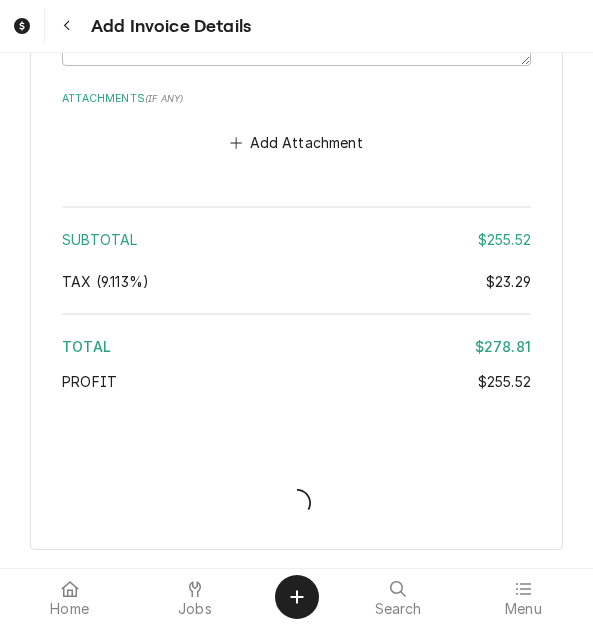scroll, scrollTop: 2944, scrollLeft: 0, axis: vertical 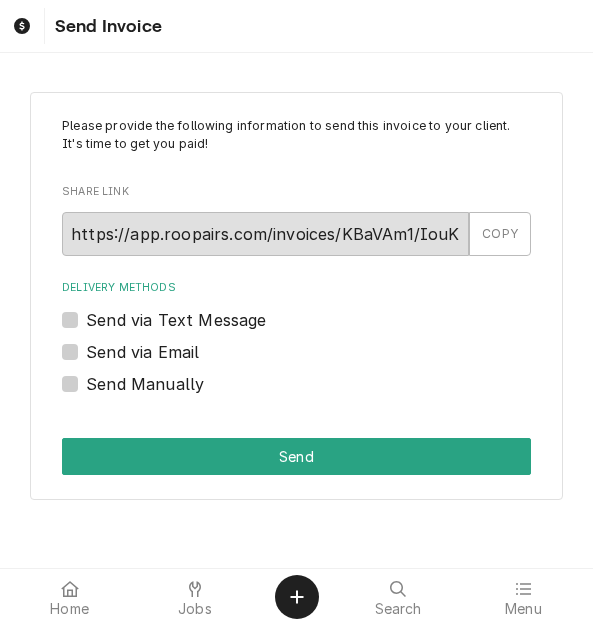 click on "Send Manually" at bounding box center [145, 384] 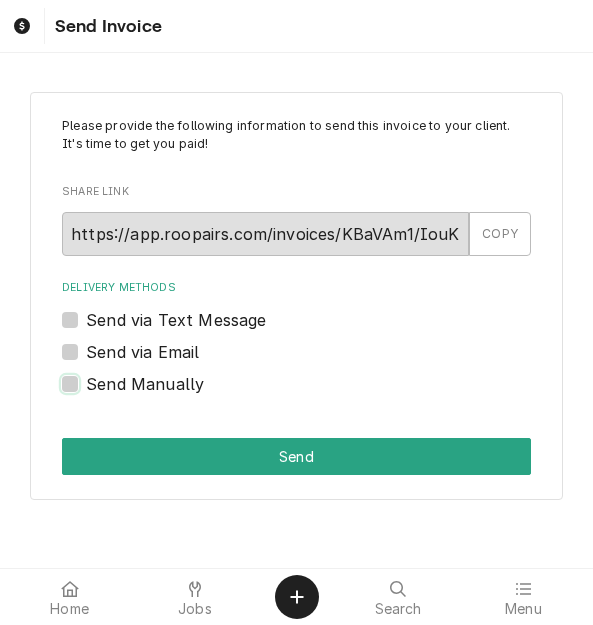 click on "Send Manually" at bounding box center [320, 394] 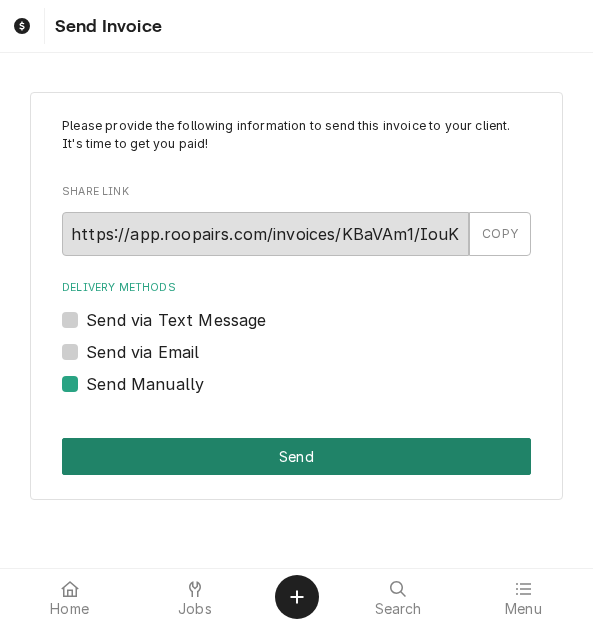 click on "Send" at bounding box center [296, 456] 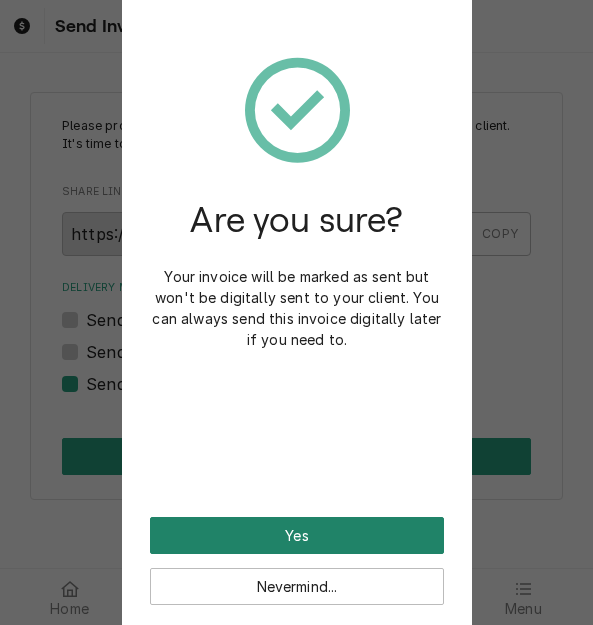 click on "Yes" at bounding box center [297, 535] 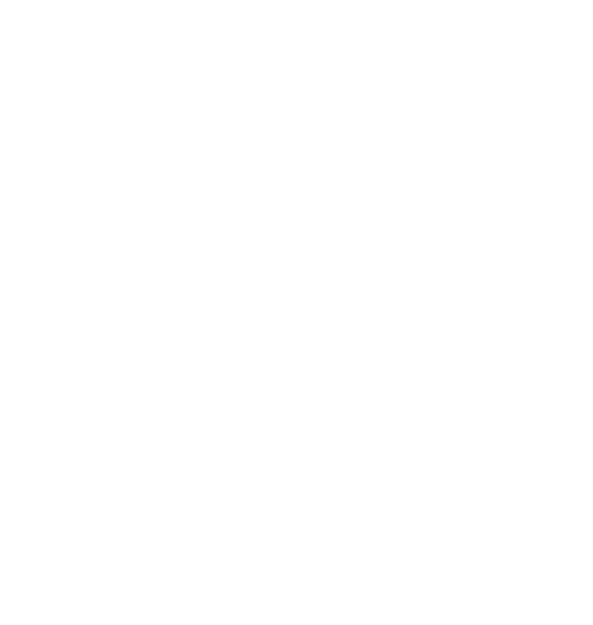 scroll, scrollTop: 0, scrollLeft: 0, axis: both 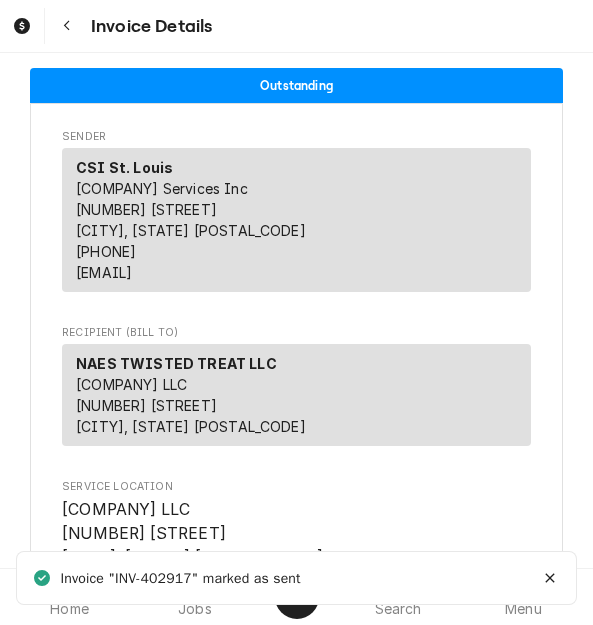 click 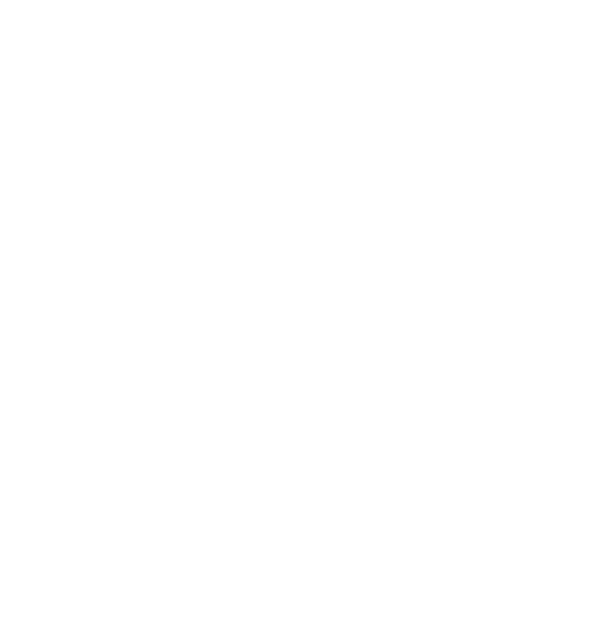scroll, scrollTop: 0, scrollLeft: 0, axis: both 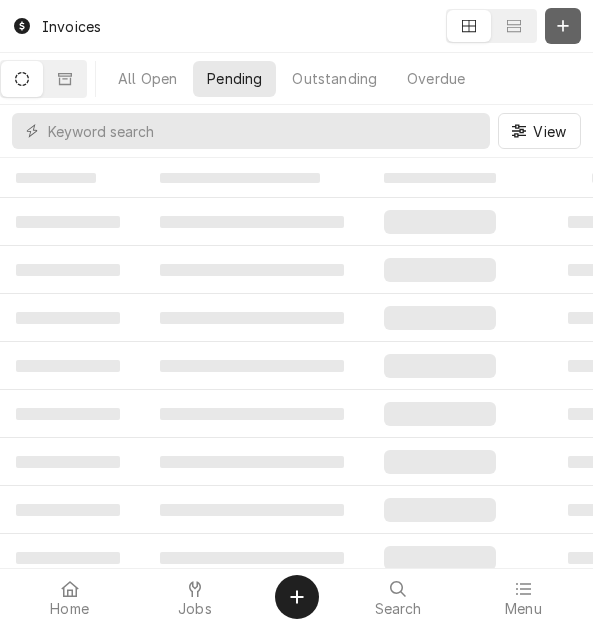 click 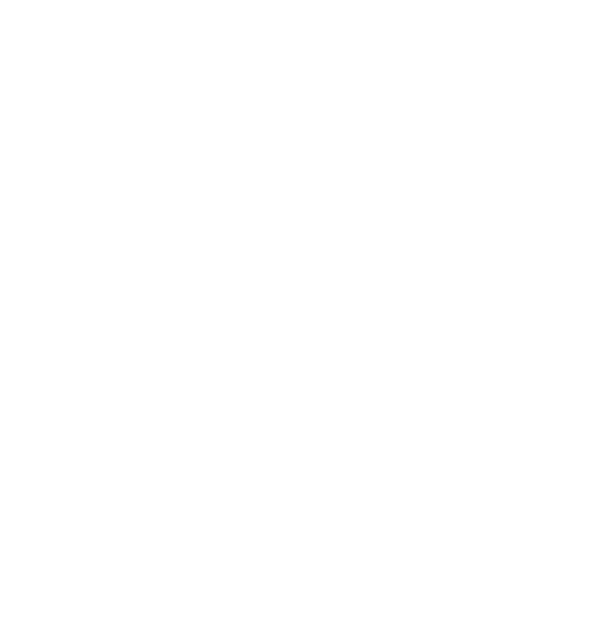 scroll, scrollTop: 0, scrollLeft: 0, axis: both 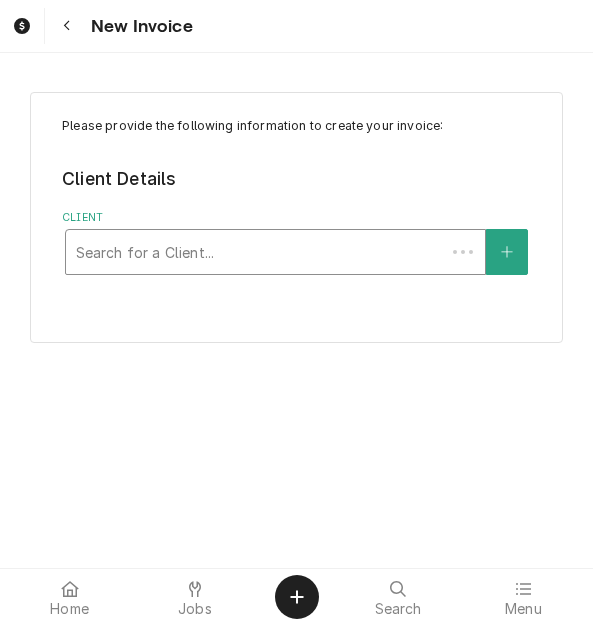 click at bounding box center [255, 252] 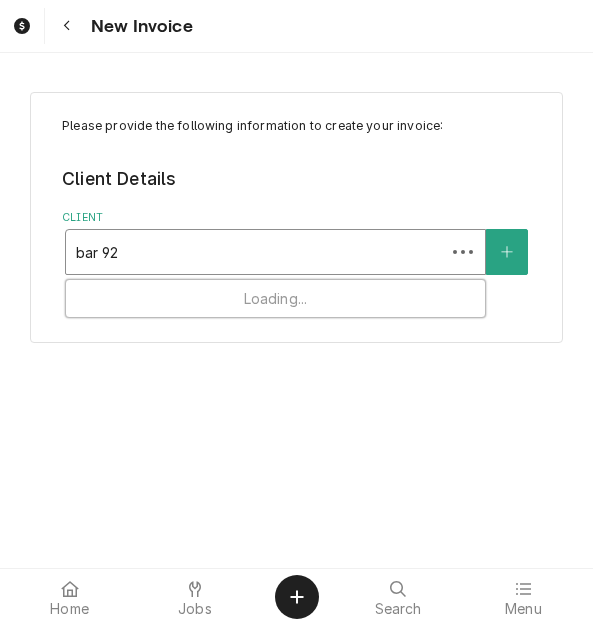 type on "bar 922" 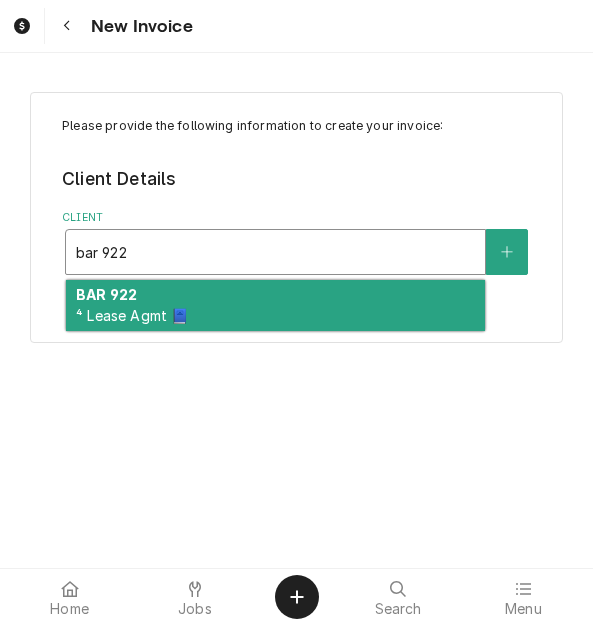 click on "⁴ Lease Agmt 📘" at bounding box center [132, 315] 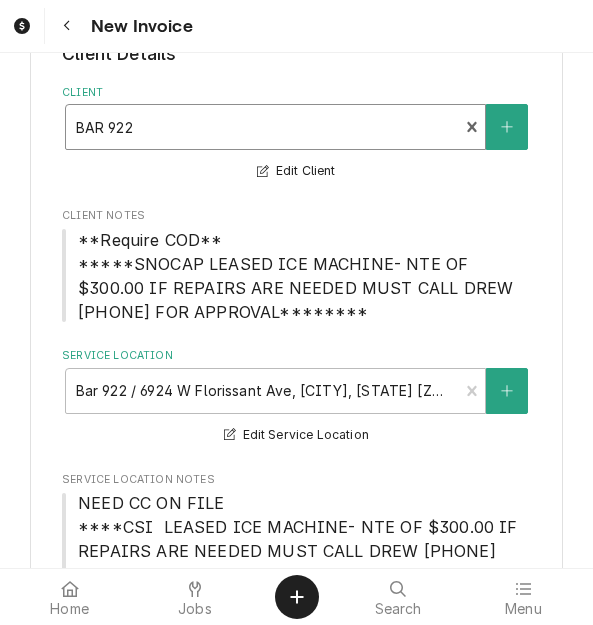 scroll, scrollTop: 400, scrollLeft: 0, axis: vertical 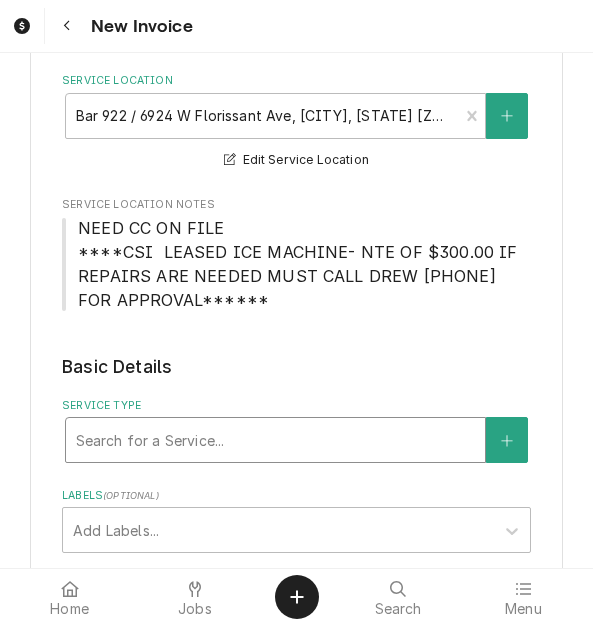 click at bounding box center [275, 440] 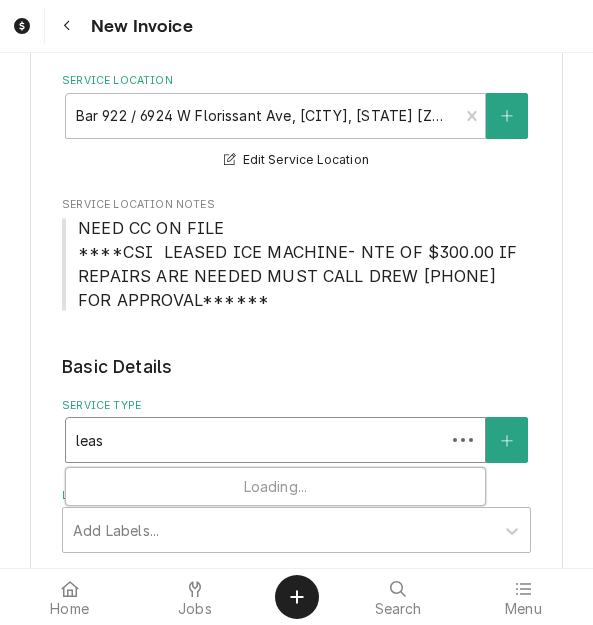 type on "lease" 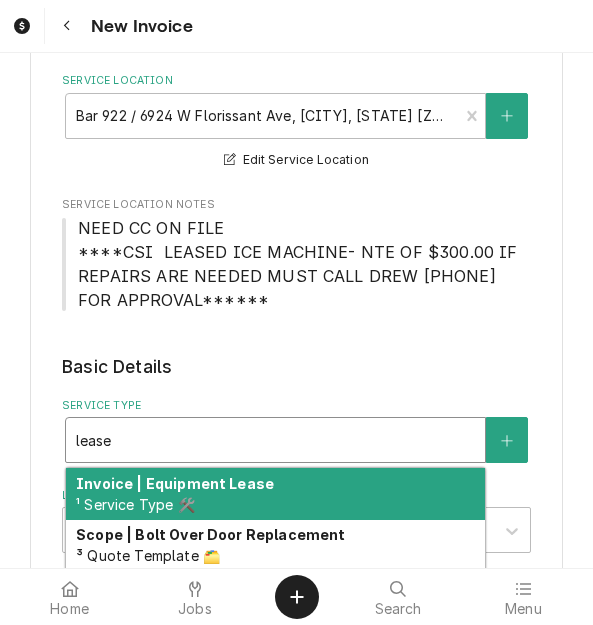 click on "Invoice | Equipment Lease" at bounding box center [175, 483] 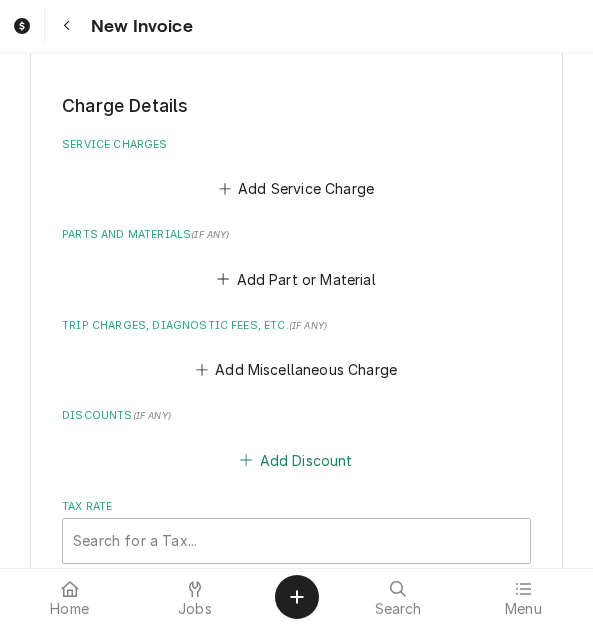 scroll, scrollTop: 1800, scrollLeft: 0, axis: vertical 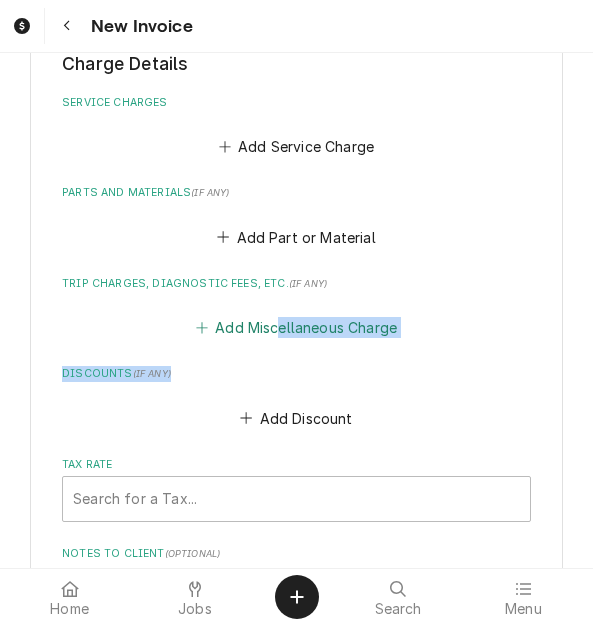 drag, startPoint x: 268, startPoint y: 348, endPoint x: 269, endPoint y: 332, distance: 16.03122 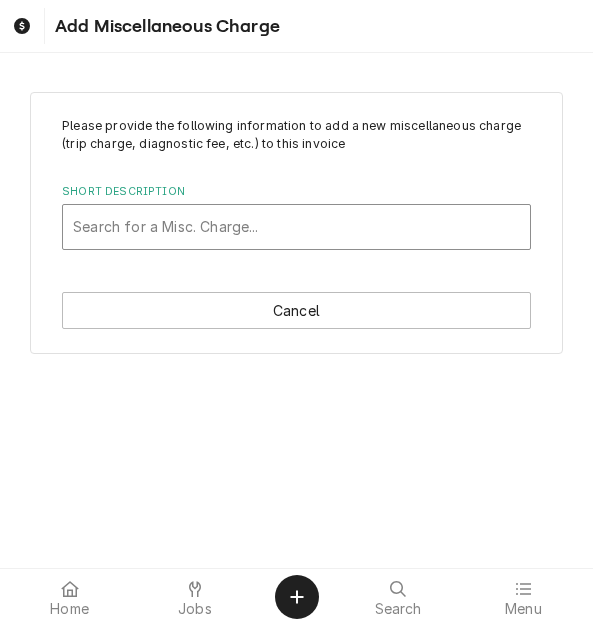 click at bounding box center [296, 227] 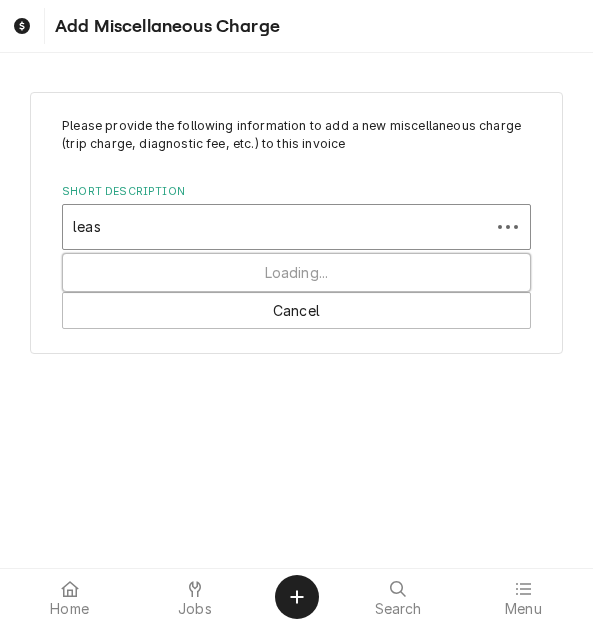 type on "lease" 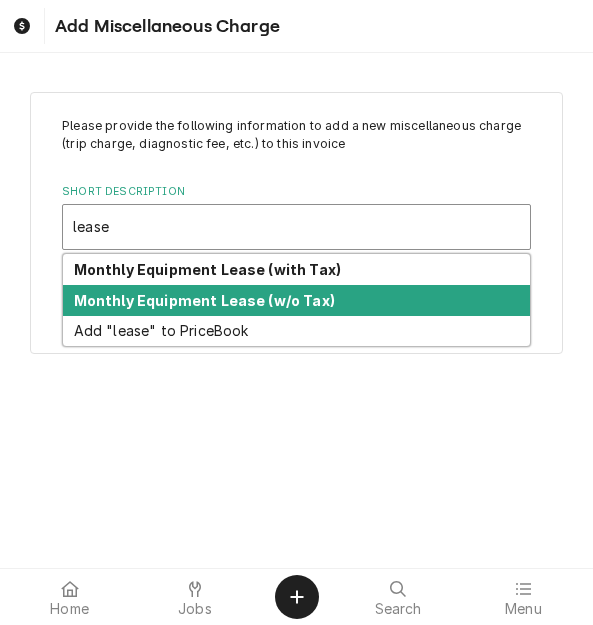 click on "Monthly Equipment Lease (with Tax)" at bounding box center [207, 269] 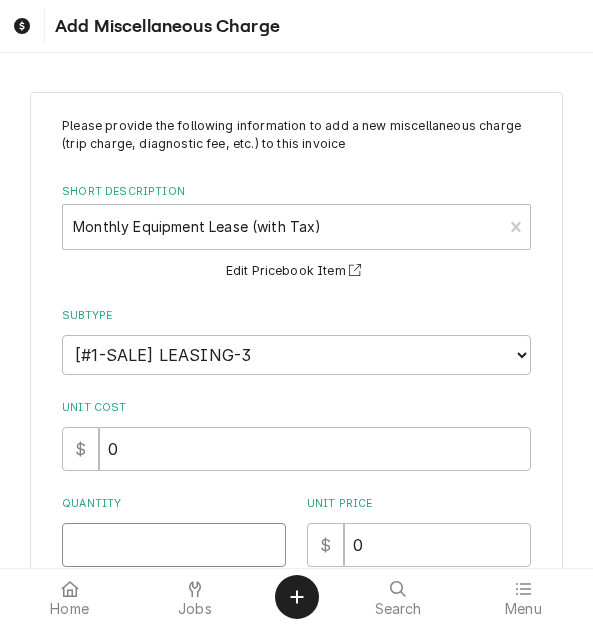 click on "Quantity" at bounding box center (174, 545) 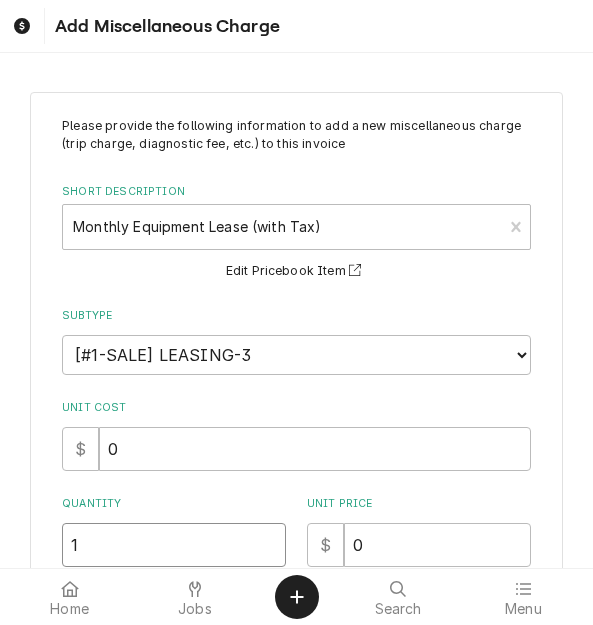 type on "1" 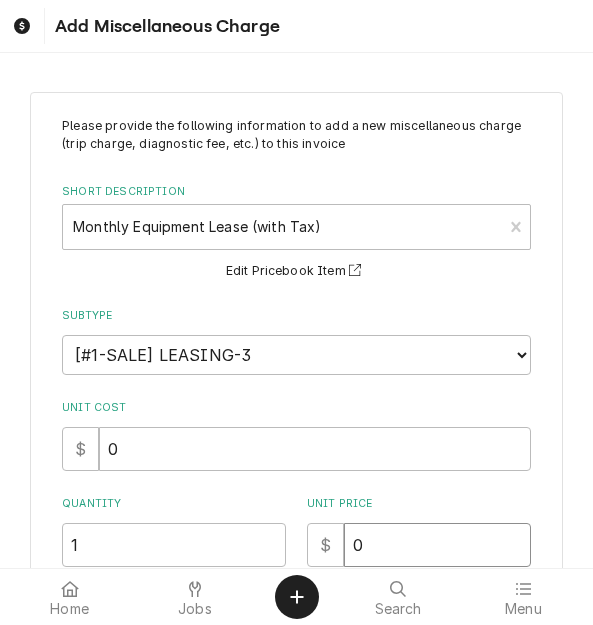 type on "x" 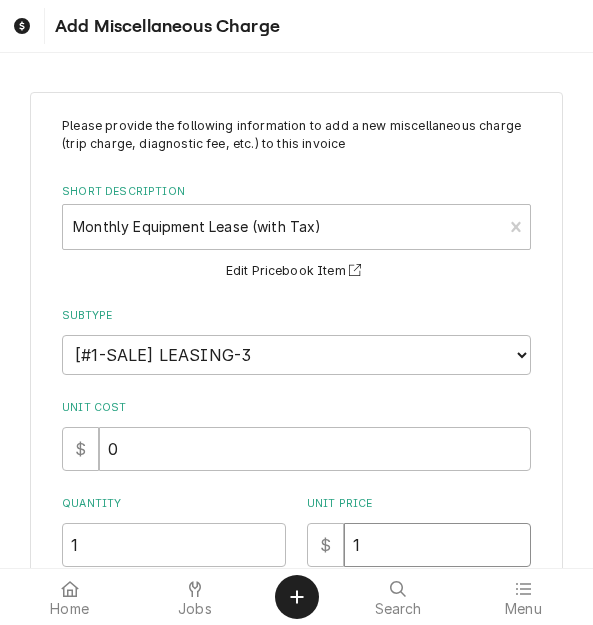 type on "x" 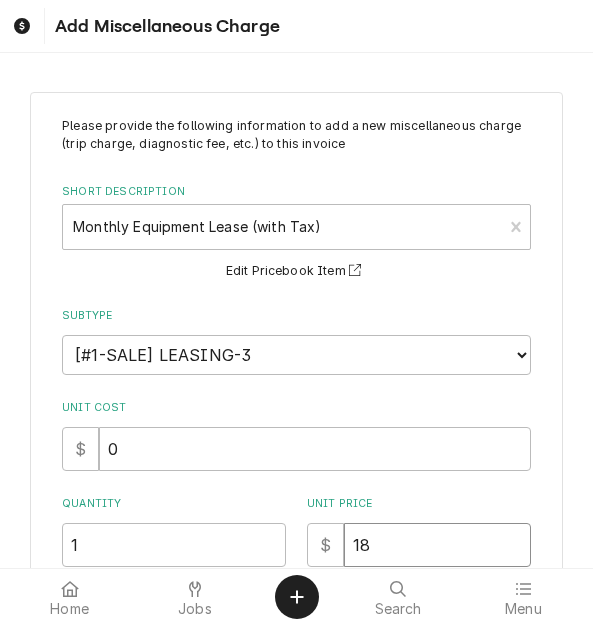 type on "x" 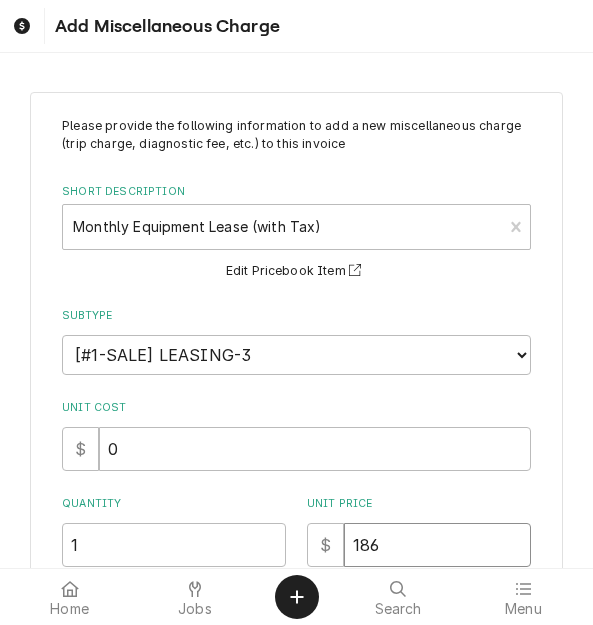 type on "x" 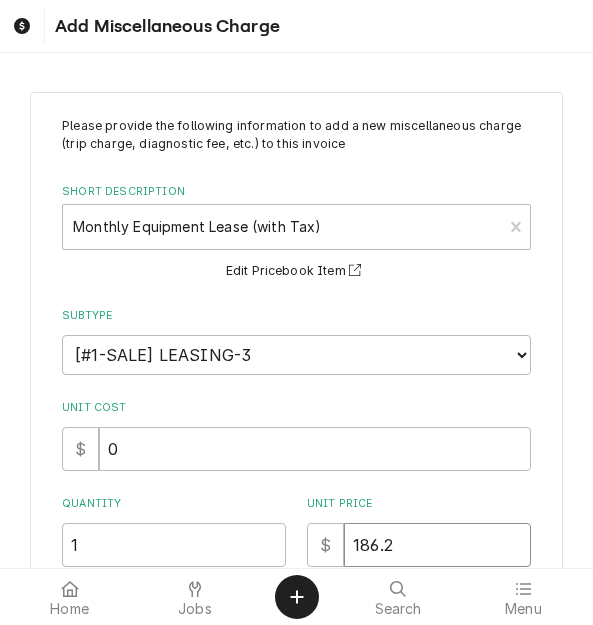 type on "x" 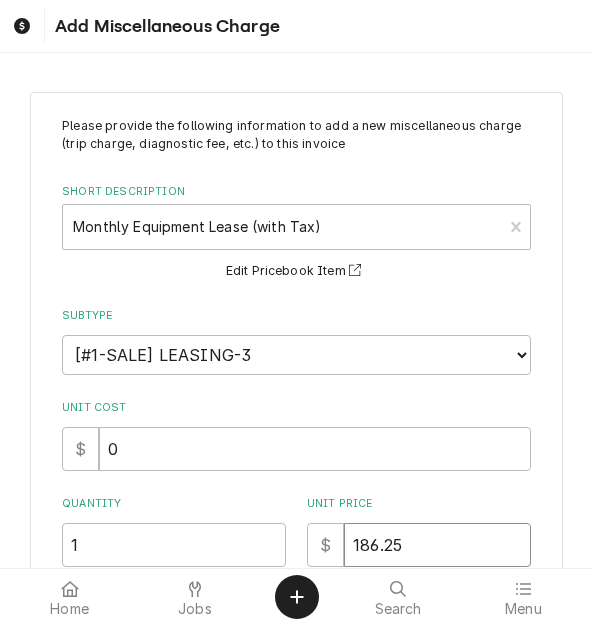type on "186.25" 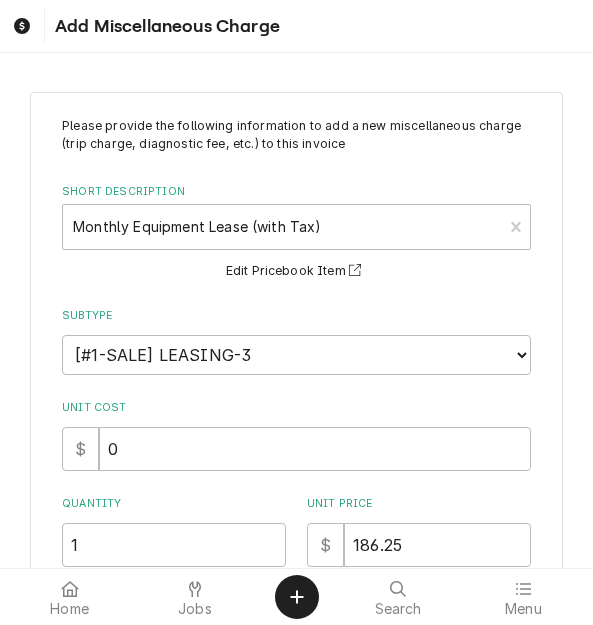 scroll, scrollTop: 331, scrollLeft: 0, axis: vertical 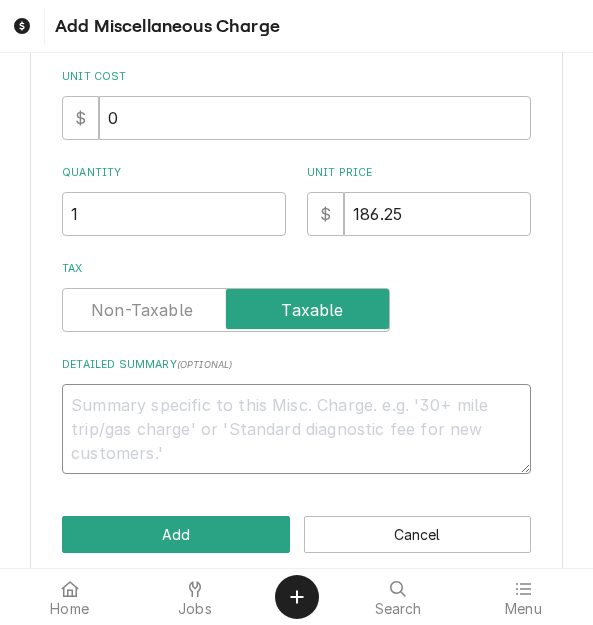 click on "Detailed Summary  ( optional )" at bounding box center [296, 429] 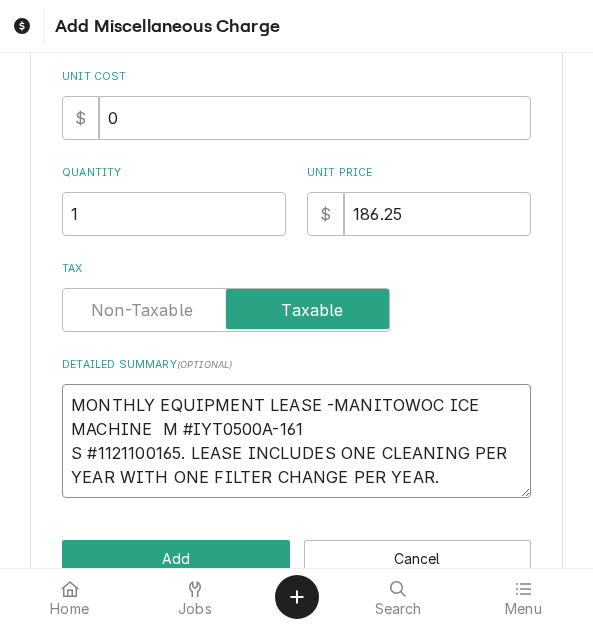 type on "MONTHLY EQUIPMENT LEASE -MANITOWOC ICE MACHINE  M #IYT0500A-161
S #1121100165. LEASE INCLUDES ONE CLEANING PER YEAR WITH ONE FILTER CHANGE PER YEAR." 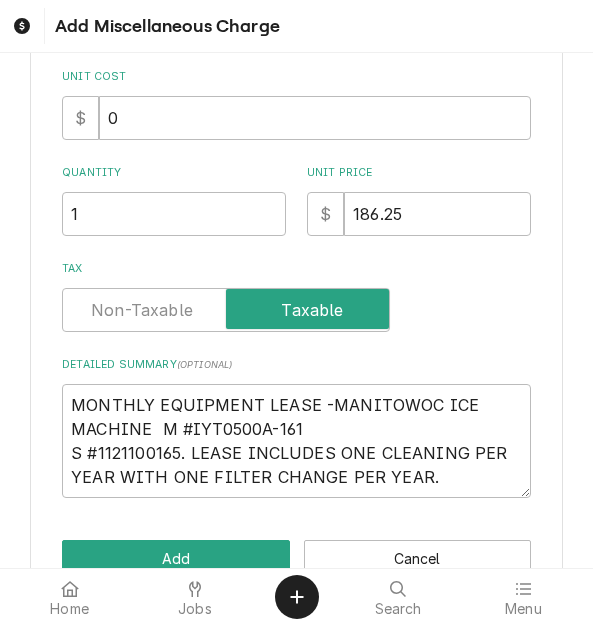 click on "Please provide the following information to add a new miscellaneous charge (trip charge, diagnostic fee, etc.) to this invoice Short Description Monthly Equipment Lease (with Tax) Edit Pricebook Item    Subtype Choose a subtype... [#1-SALE] LEASING-3 [#1-SALE] REF/TORCH [#1-SALE] SERV-CALL [#1-SALE] TRAVEL-MILE [#2-DUAL] AFTERHRS-WH-CHG-3 [#2-DUAL] CONT-LABR [#2-DUAL] CRANE-LIFT-3 [#2-DUAL] EQUIP-DISP [#2-DUAL] EQUIP-RENT [#2-DUAL] FREIGHT [#2-DUAL] PER-DIEM [#2-DUAL] PERMIT [#2-DUAL] PROJ-CONT-LABR [#2-DUAL] RESTOCK [#2-DUAL] WELDING [#3-BILL] AUTOMOBILE [#3-BILL] BLDG-REPAIR [#3-BILL] OFFICE-SUPPLY [#3-BILL] SALES-TAX [#3-BILL] UNIFORMS Unit Cost $ 0 Quantity 1 Unit Price $ 186.25 Tax Detailed Summary  ( optional ) MONTHLY EQUIPMENT LEASE -MANITOWOC ICE MACHINE  M #IYT0500A-161
S #1121100165. LEASE INCLUDES ONE CLEANING PER YEAR WITH ONE FILTER CHANGE PER YEAR. Add Cancel" at bounding box center [297, 182] 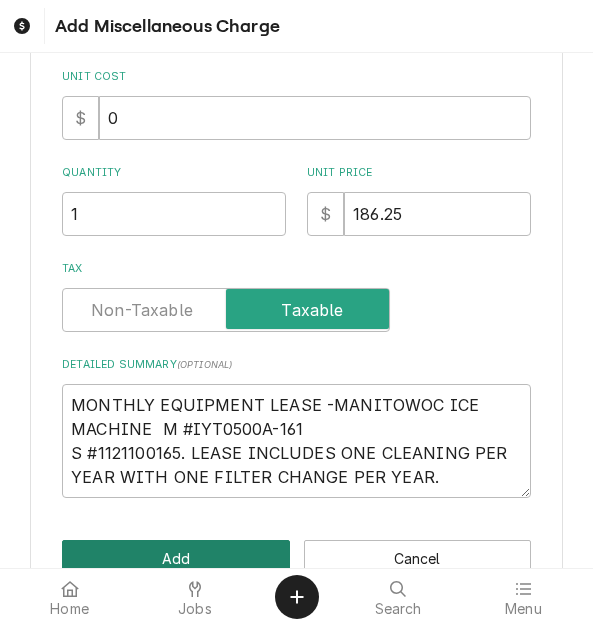 click on "Add" at bounding box center (175, 558) 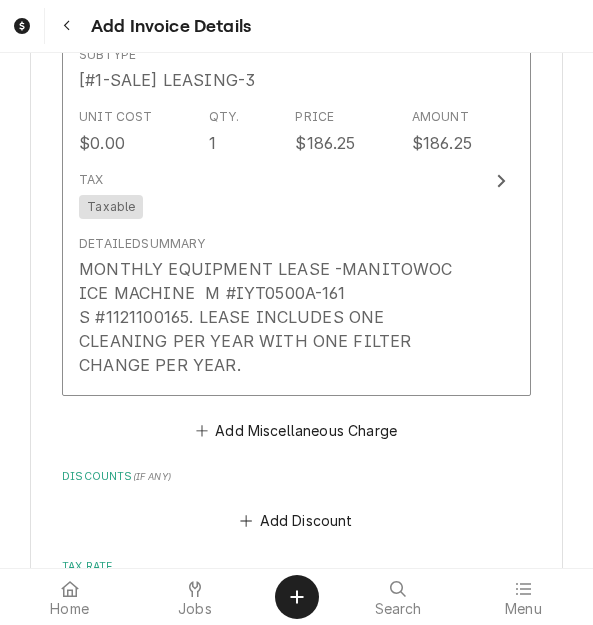 scroll, scrollTop: 2376, scrollLeft: 0, axis: vertical 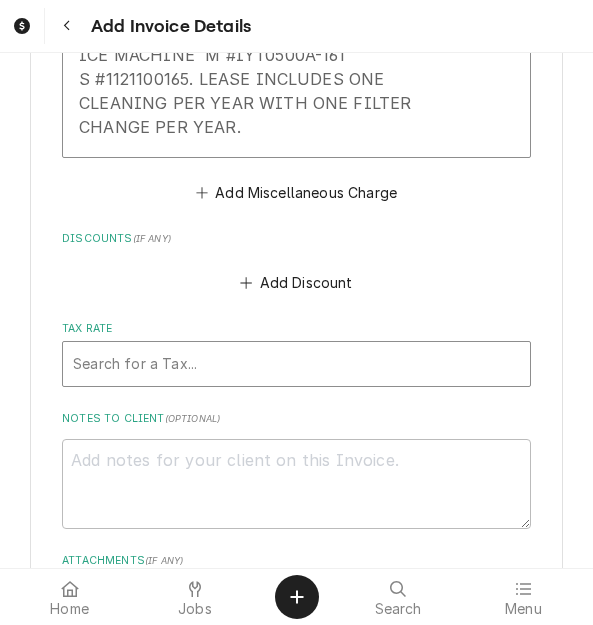 click at bounding box center [296, 364] 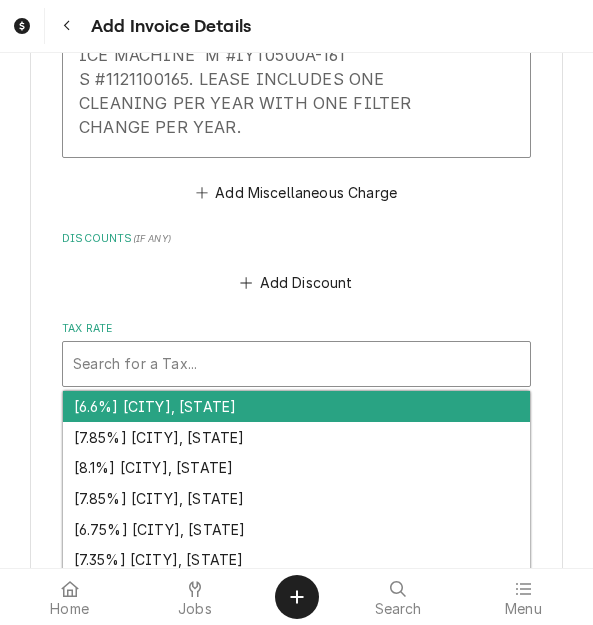 type on "x" 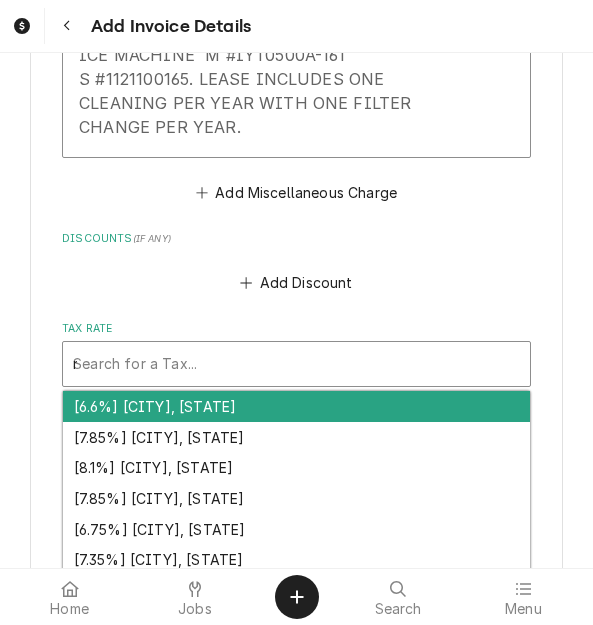 type on "x" 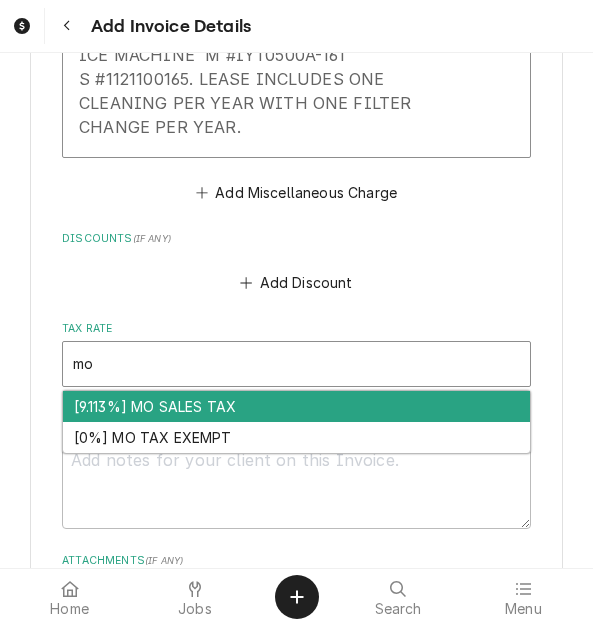 click on "[9.113%] MO SALES TAX" at bounding box center (296, 406) 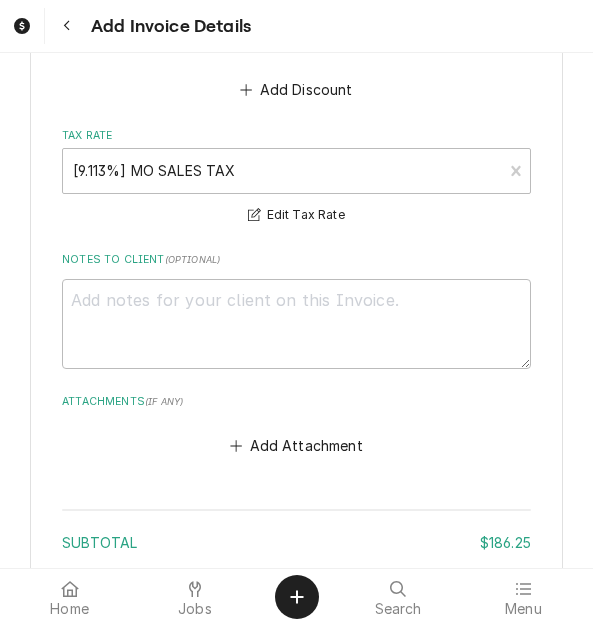 scroll, scrollTop: 2776, scrollLeft: 0, axis: vertical 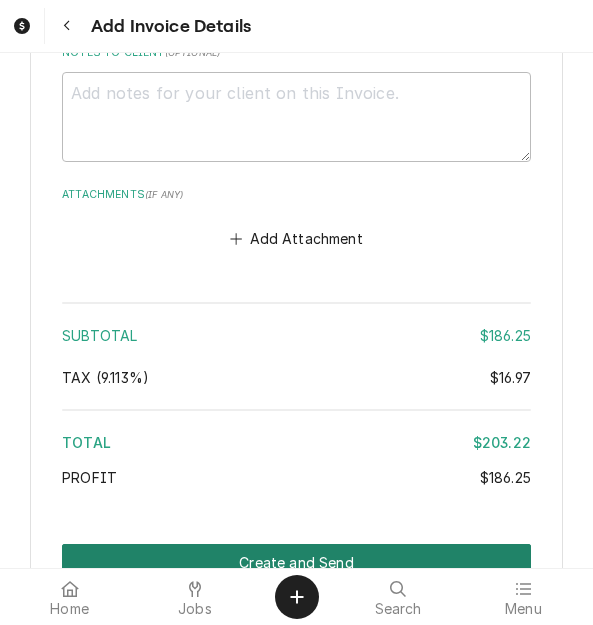 click on "Create and Send" at bounding box center [296, 562] 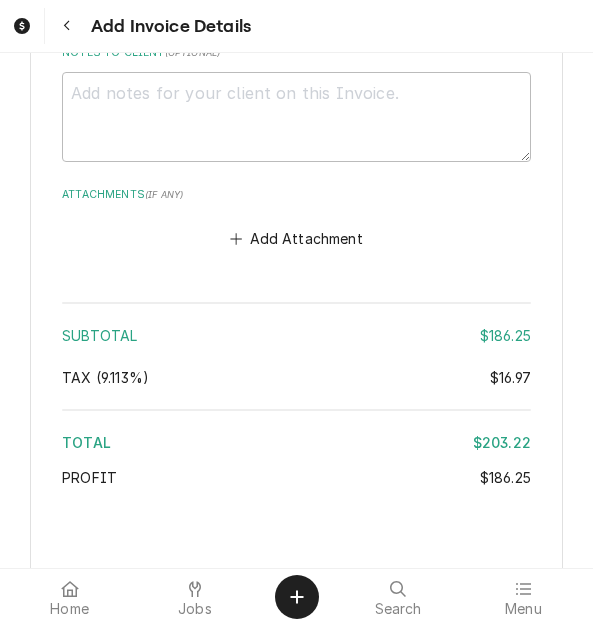 type on "x" 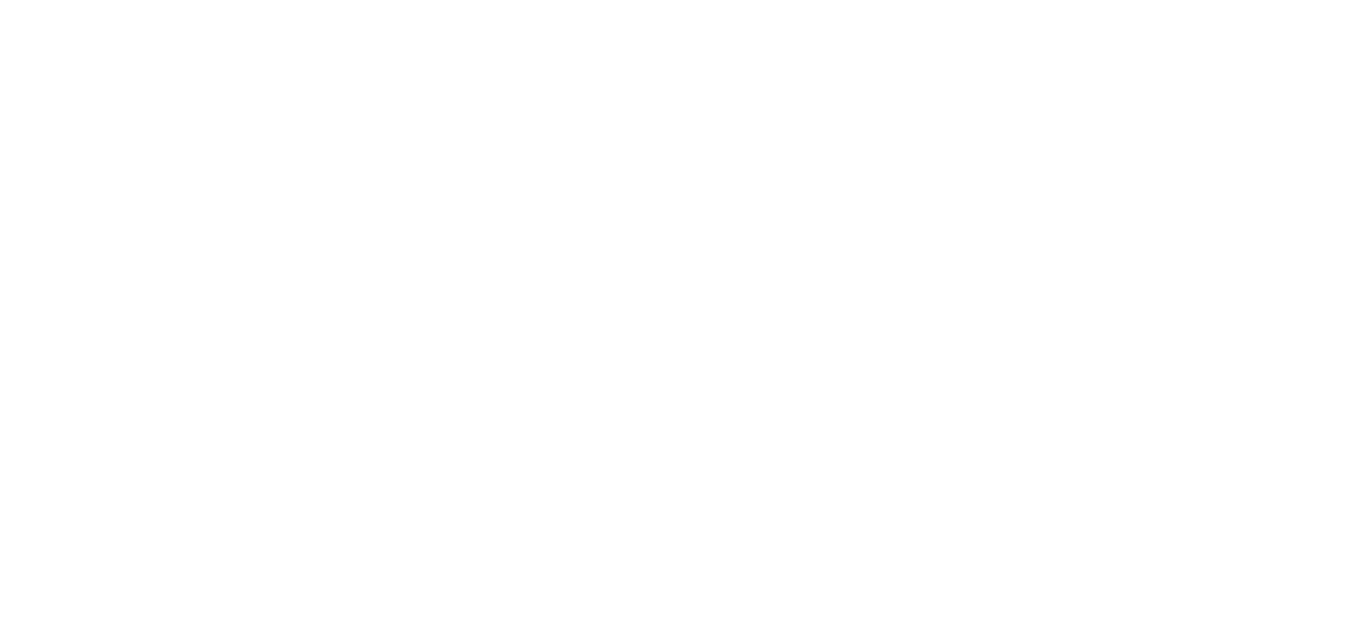 scroll, scrollTop: 0, scrollLeft: 0, axis: both 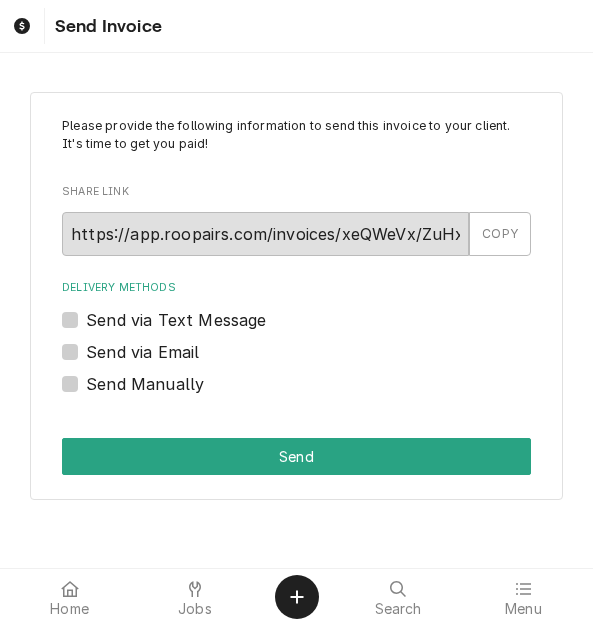 click on "Send Manually" at bounding box center [145, 384] 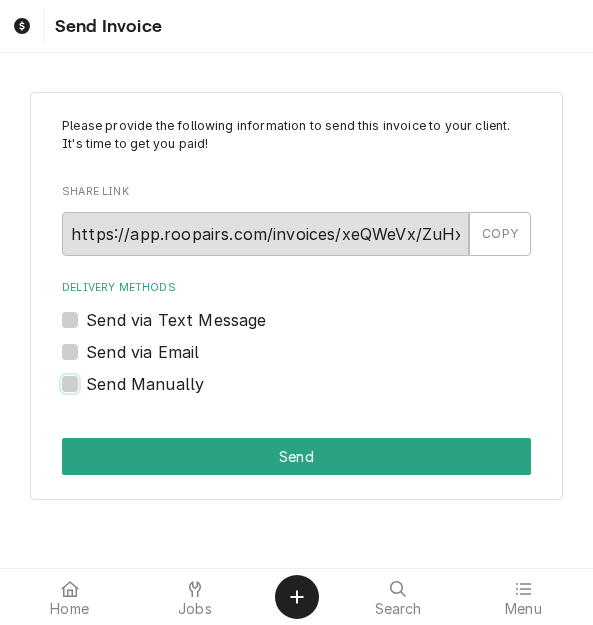 click on "Send Manually" at bounding box center [320, 394] 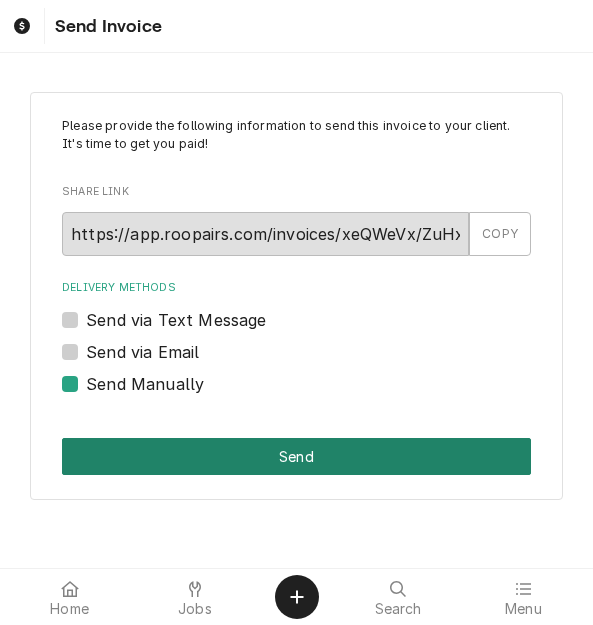 click on "Send" at bounding box center (296, 456) 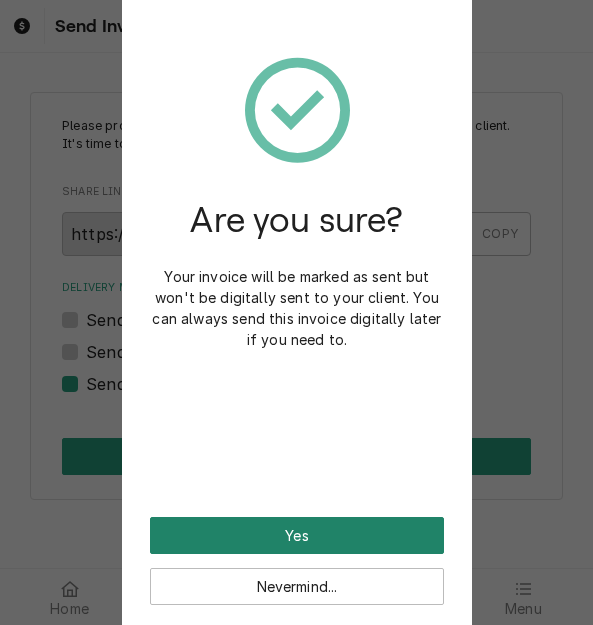 click on "Yes" at bounding box center [297, 535] 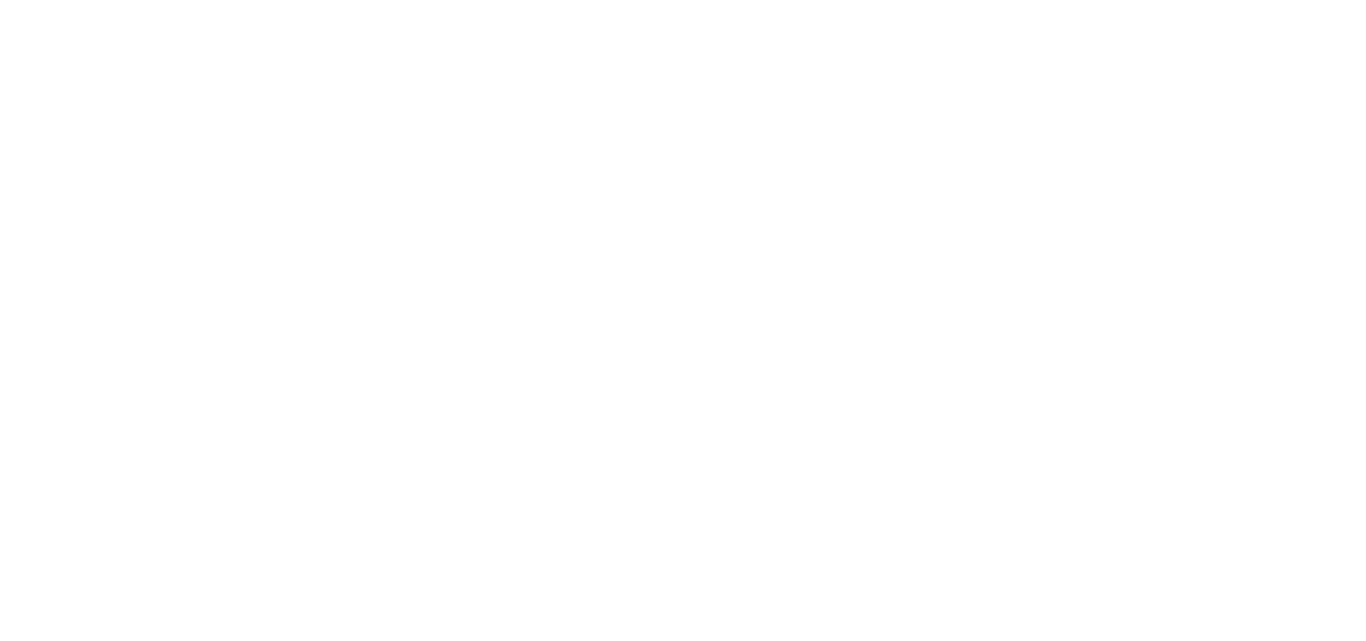 scroll, scrollTop: 0, scrollLeft: 0, axis: both 